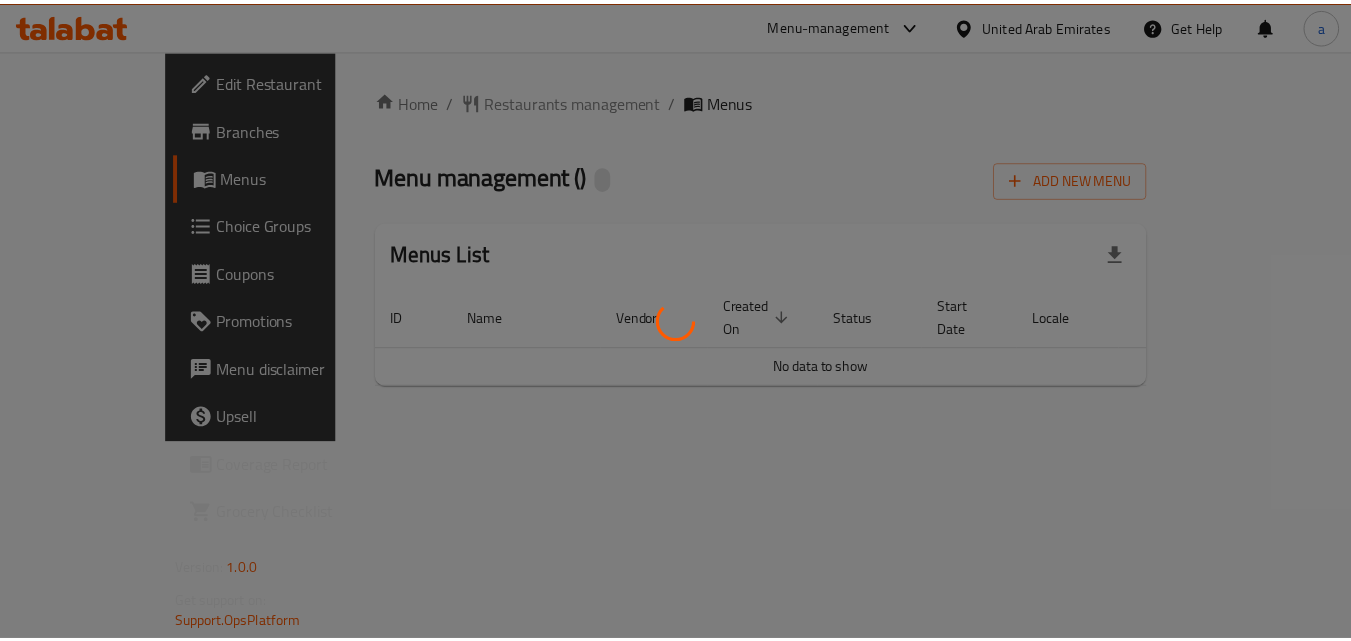 scroll, scrollTop: 0, scrollLeft: 0, axis: both 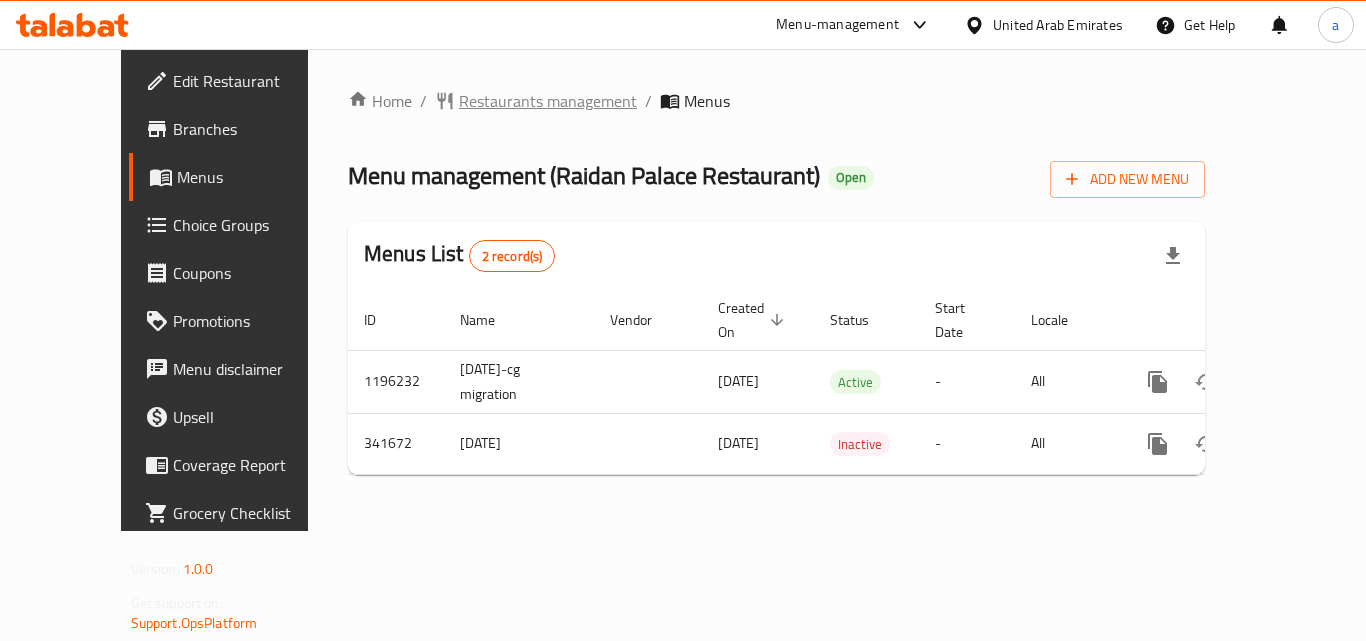 click on "Restaurants management" at bounding box center [548, 101] 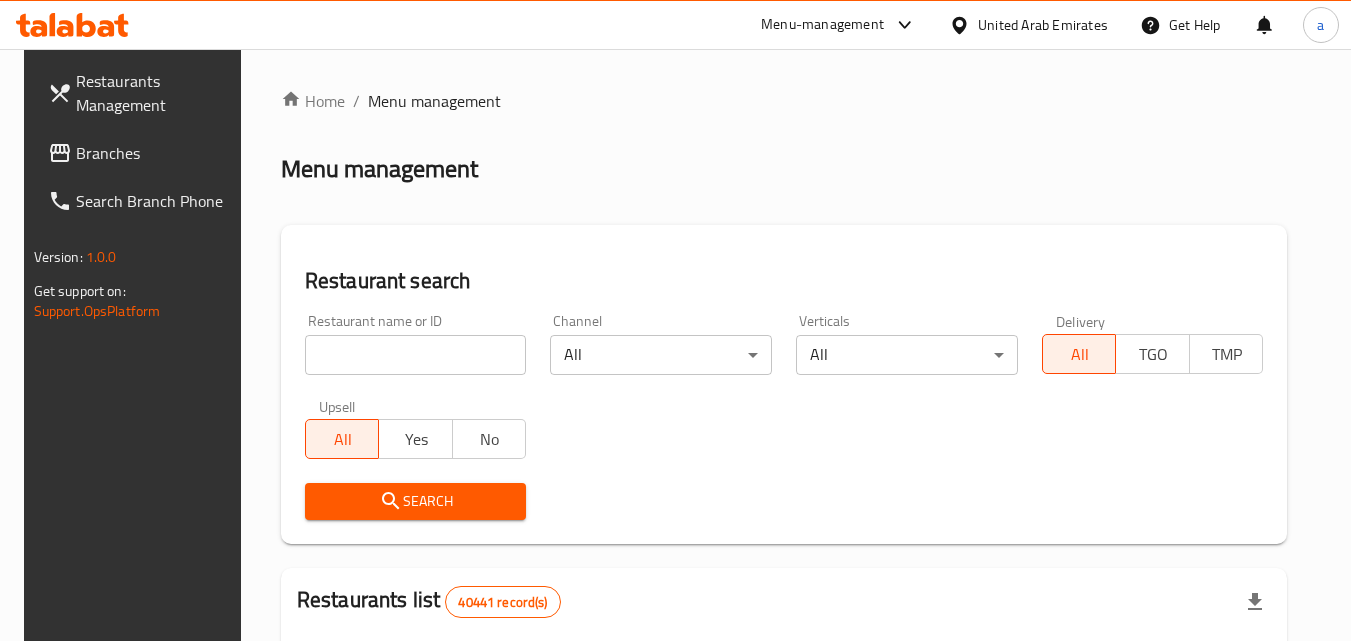 click on "Branches" at bounding box center (155, 153) 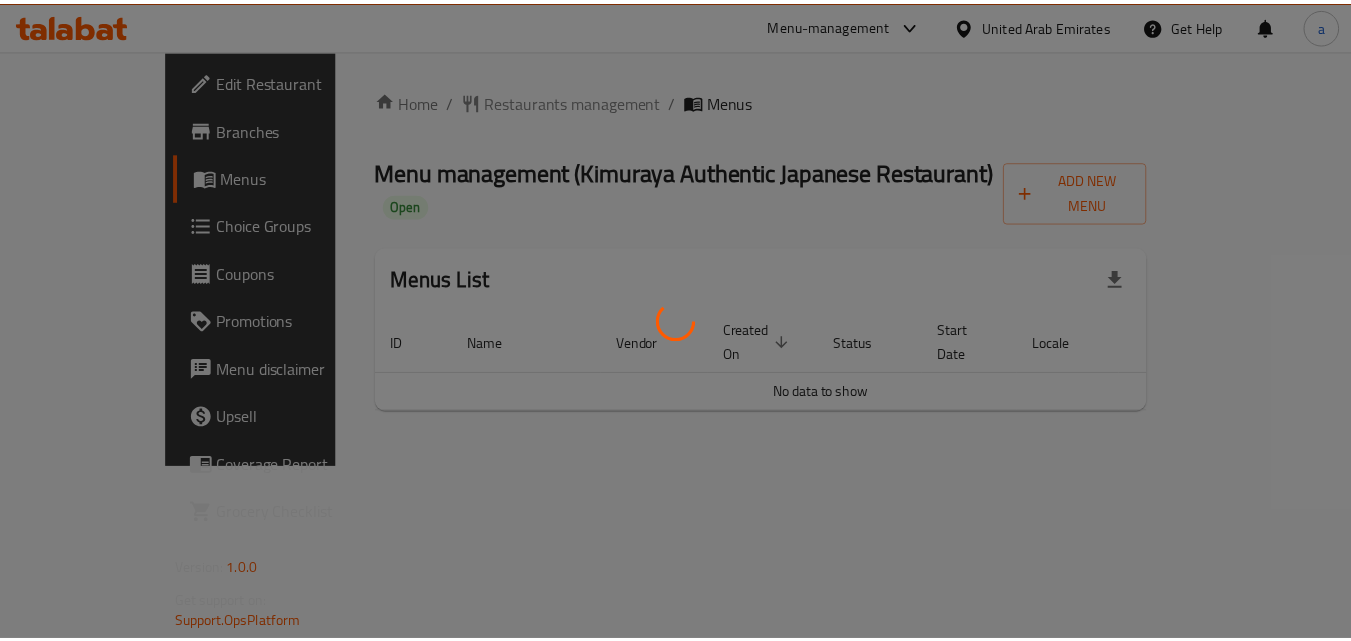 scroll, scrollTop: 0, scrollLeft: 0, axis: both 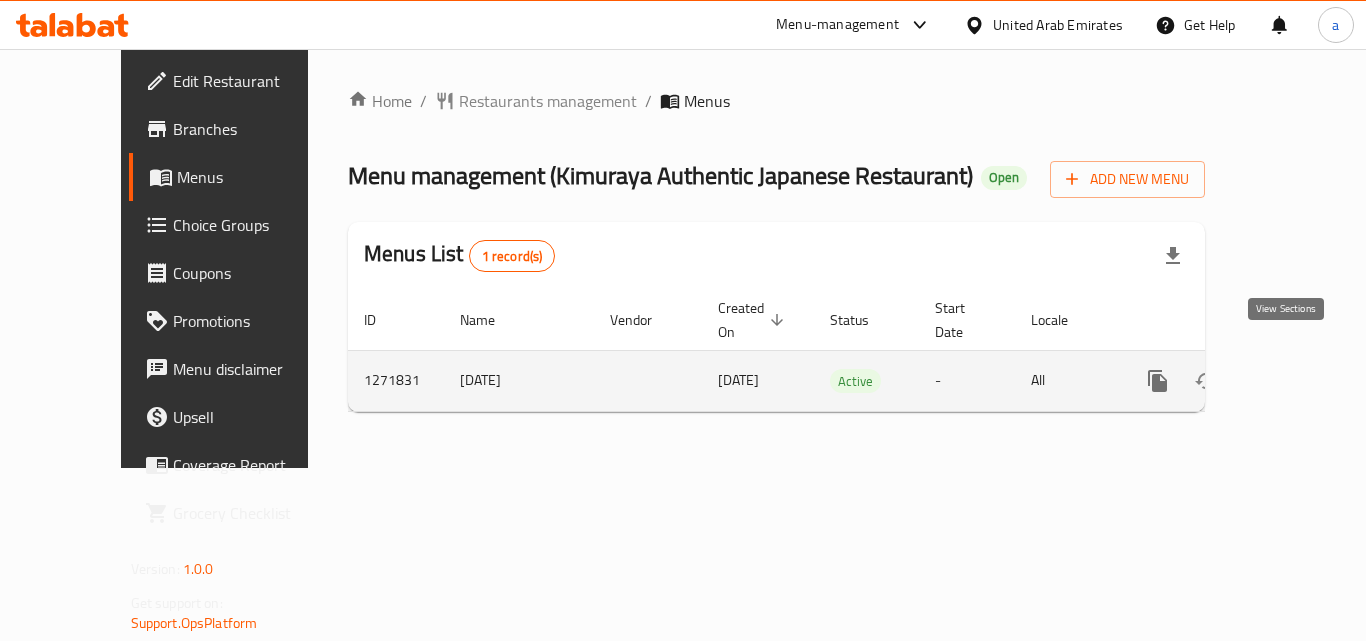 click 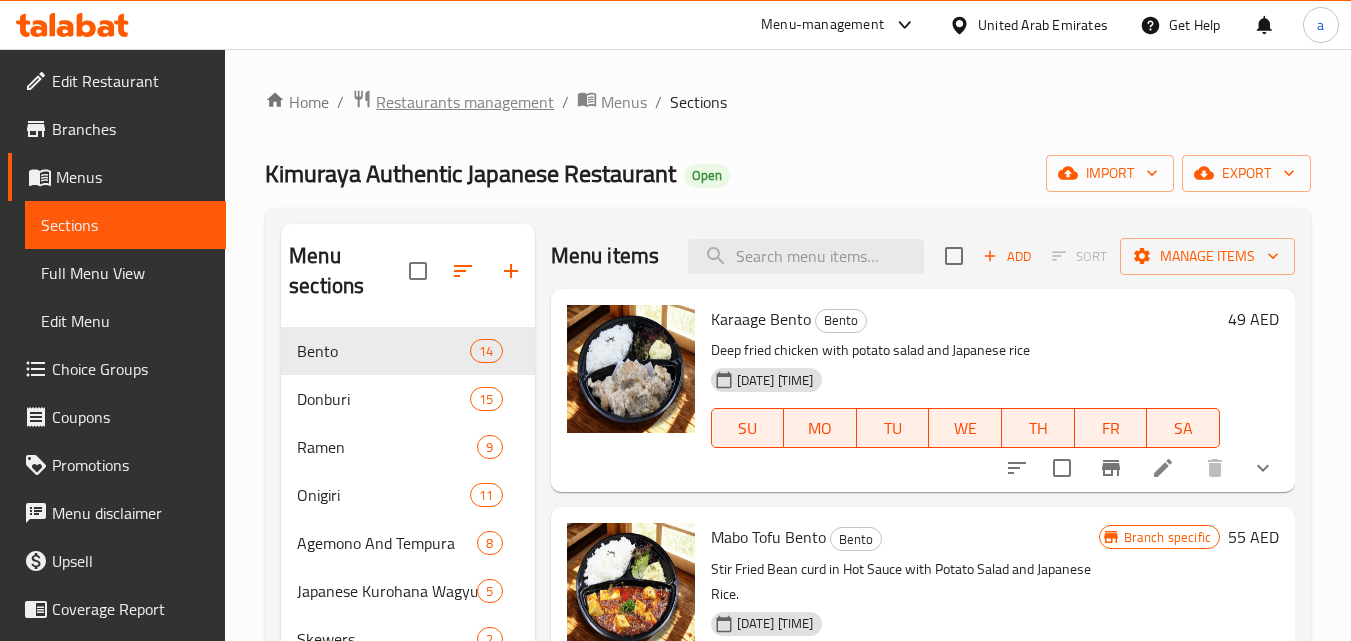 click on "Restaurants management" at bounding box center [465, 102] 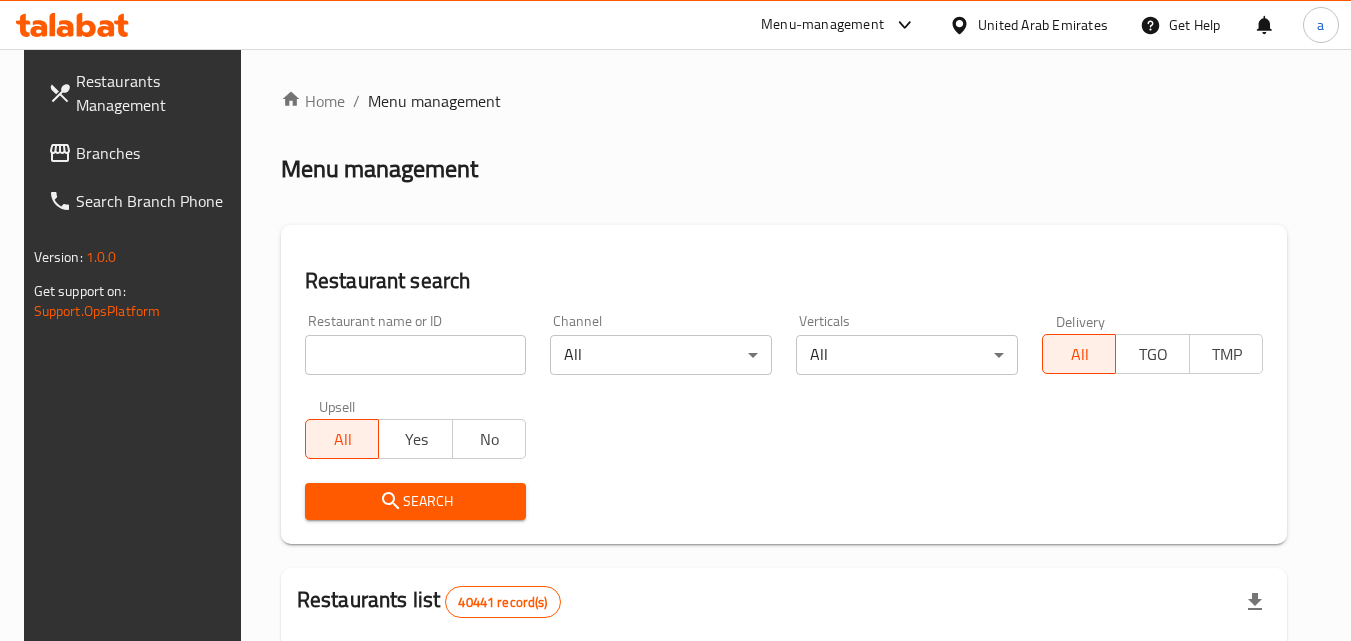 click at bounding box center [416, 355] 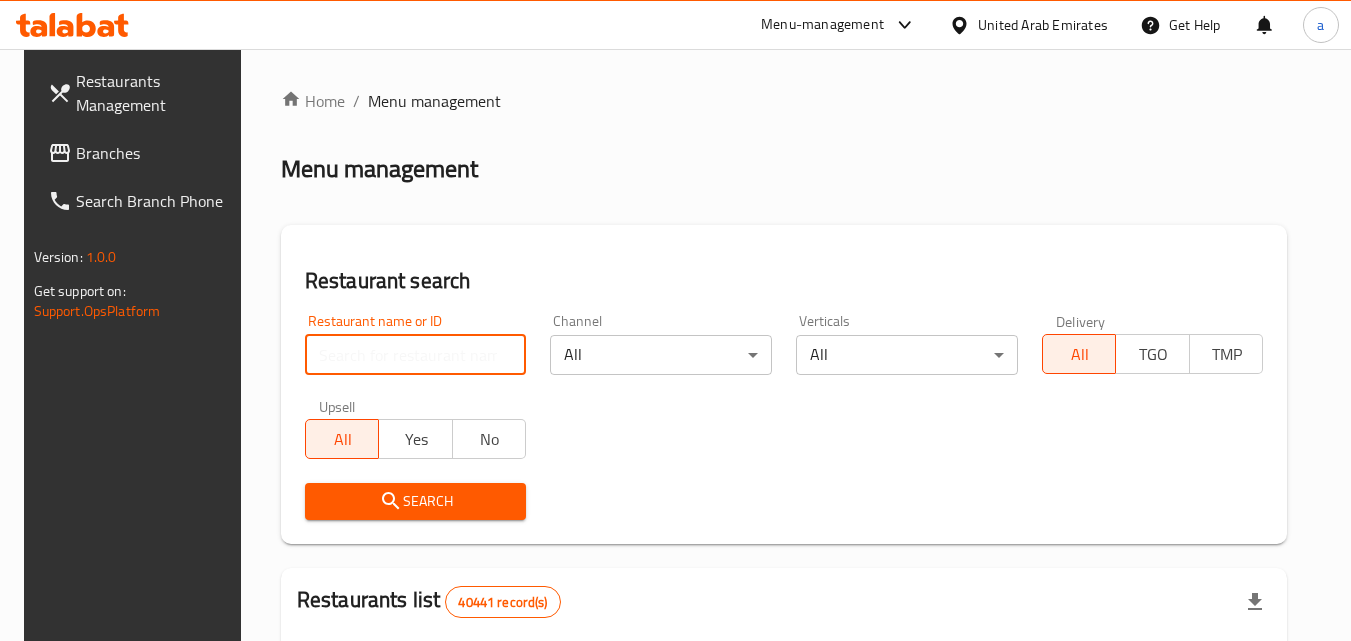 paste on "689968" 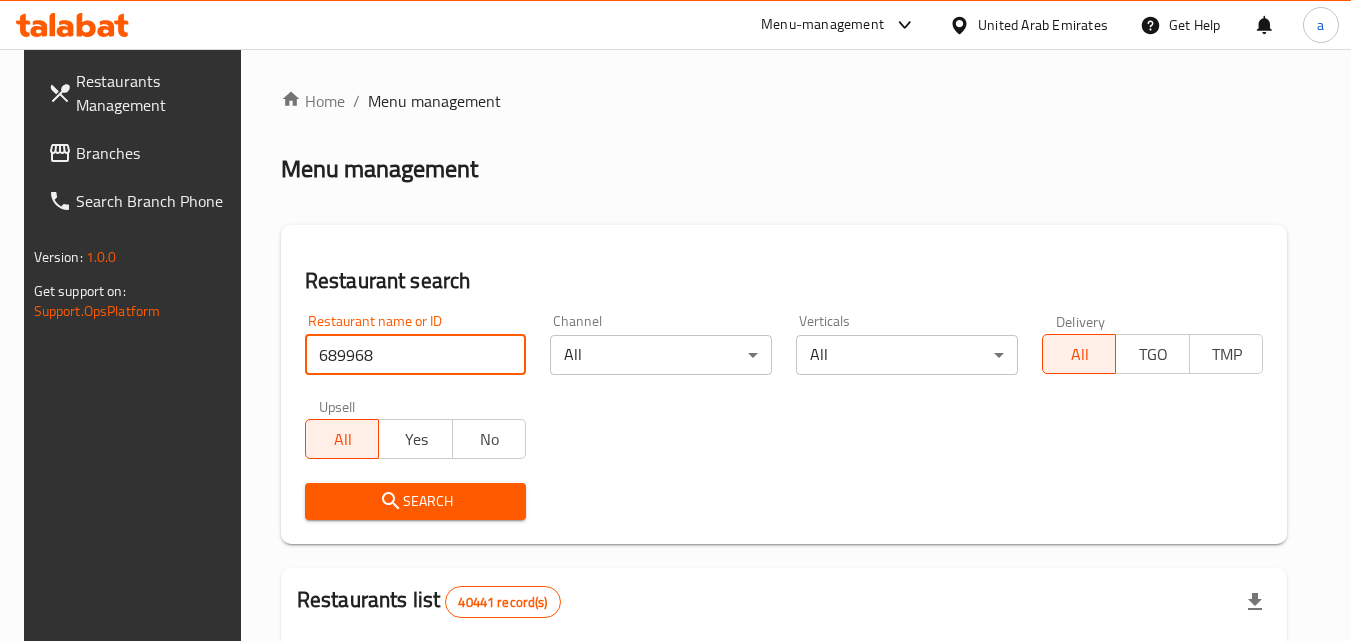 type on "689968" 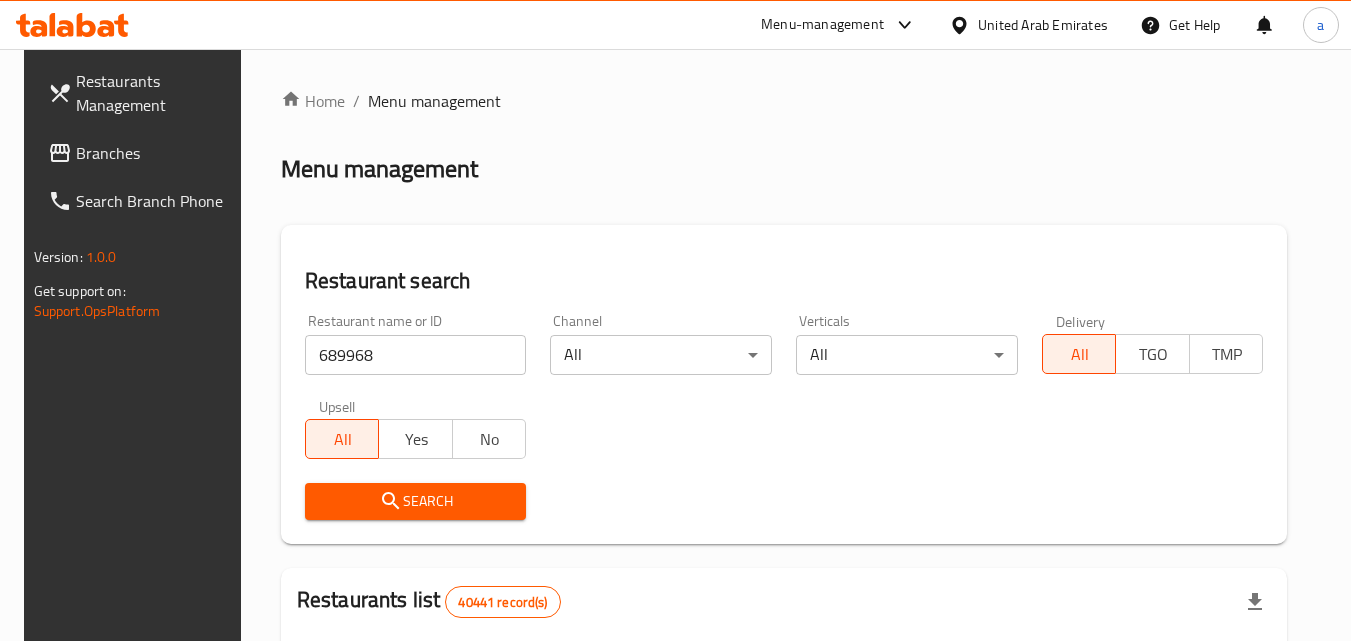 click 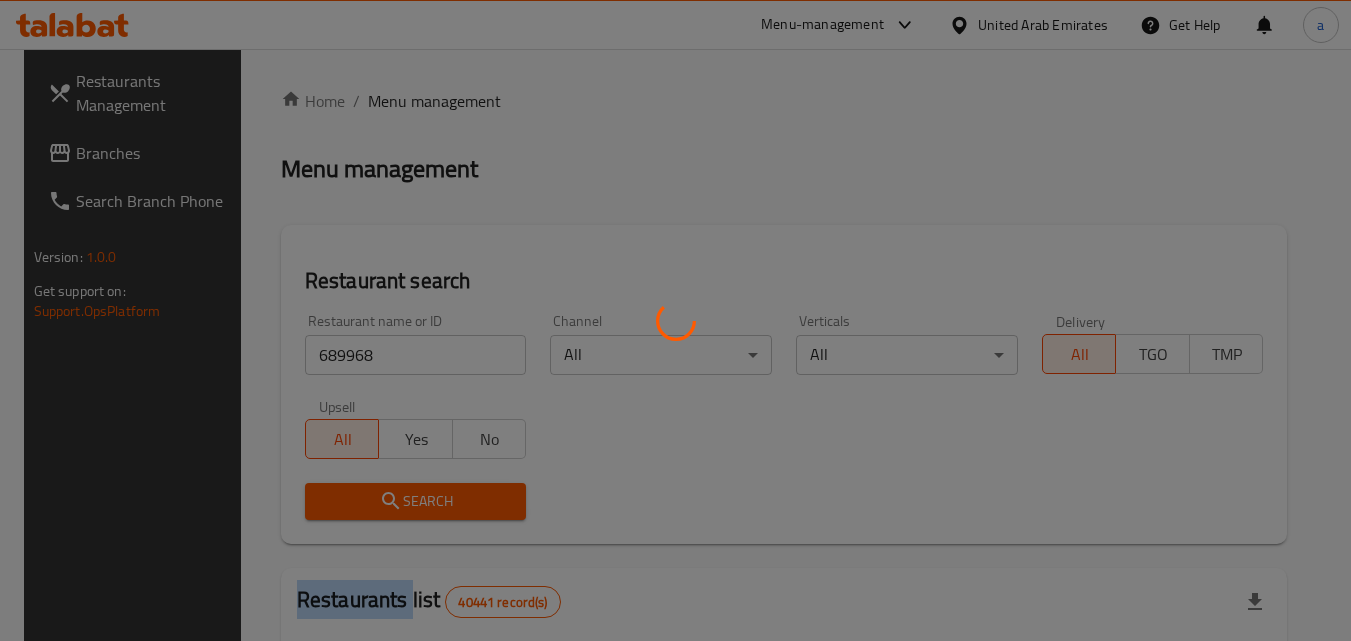 click at bounding box center (675, 320) 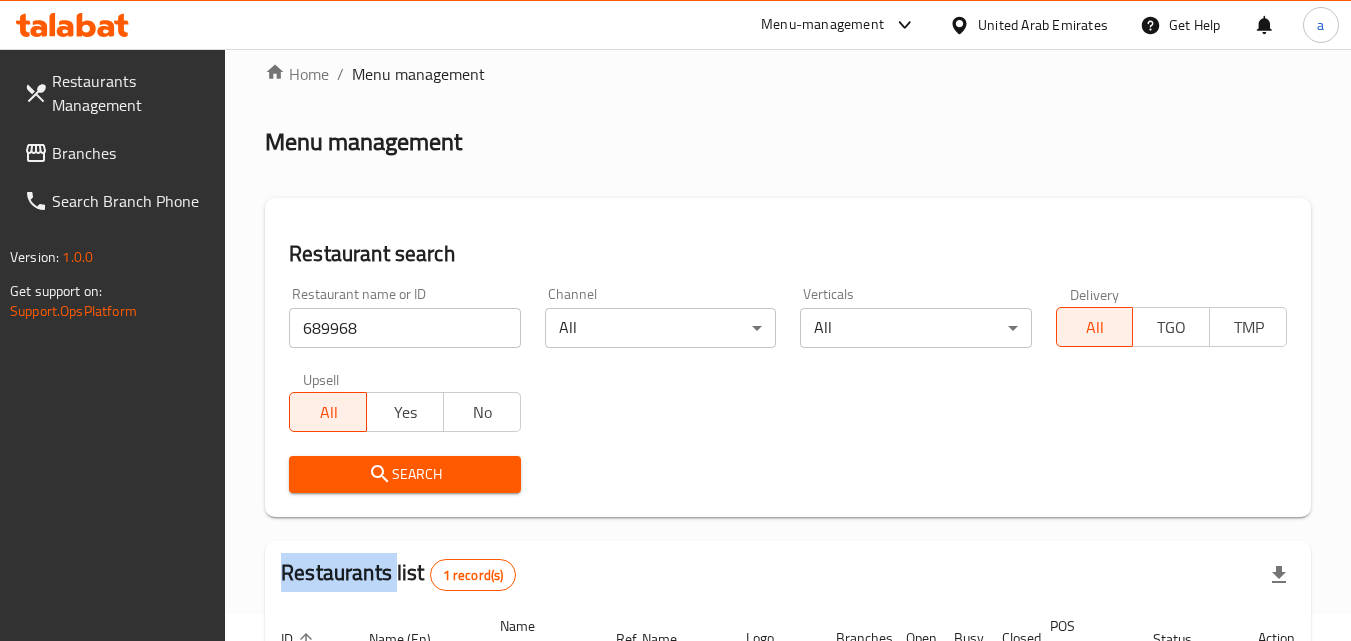 scroll, scrollTop: 0, scrollLeft: 0, axis: both 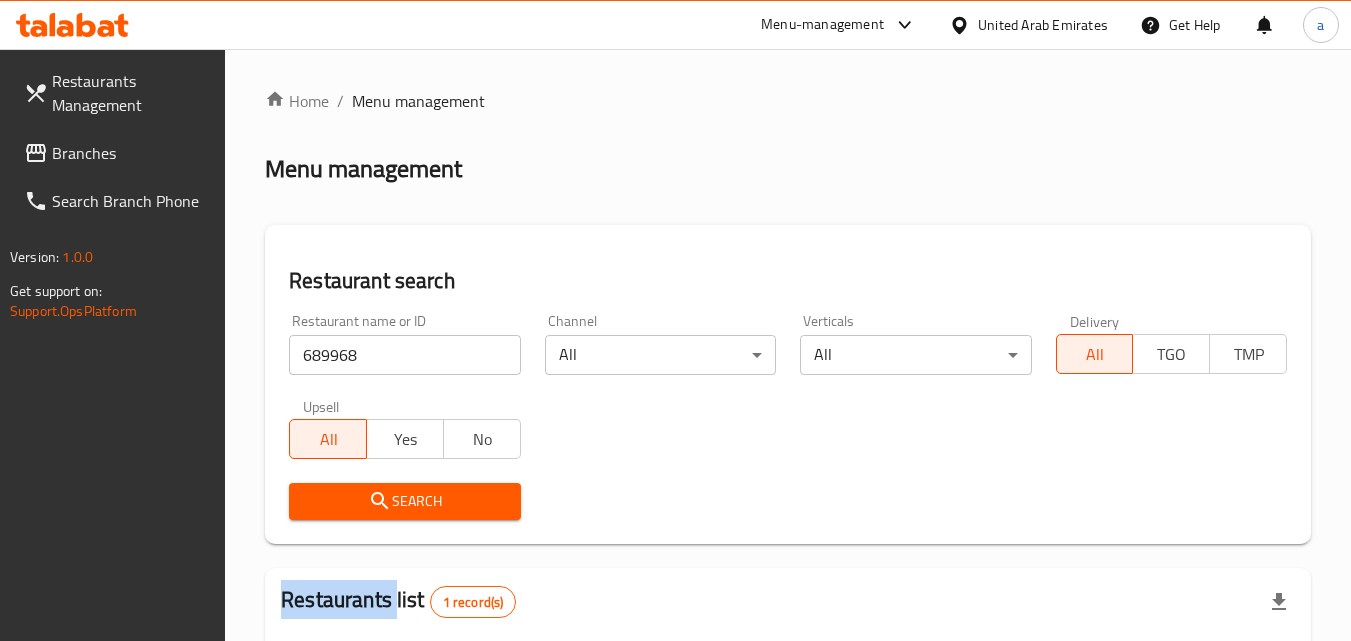 click on "Branches" at bounding box center [131, 153] 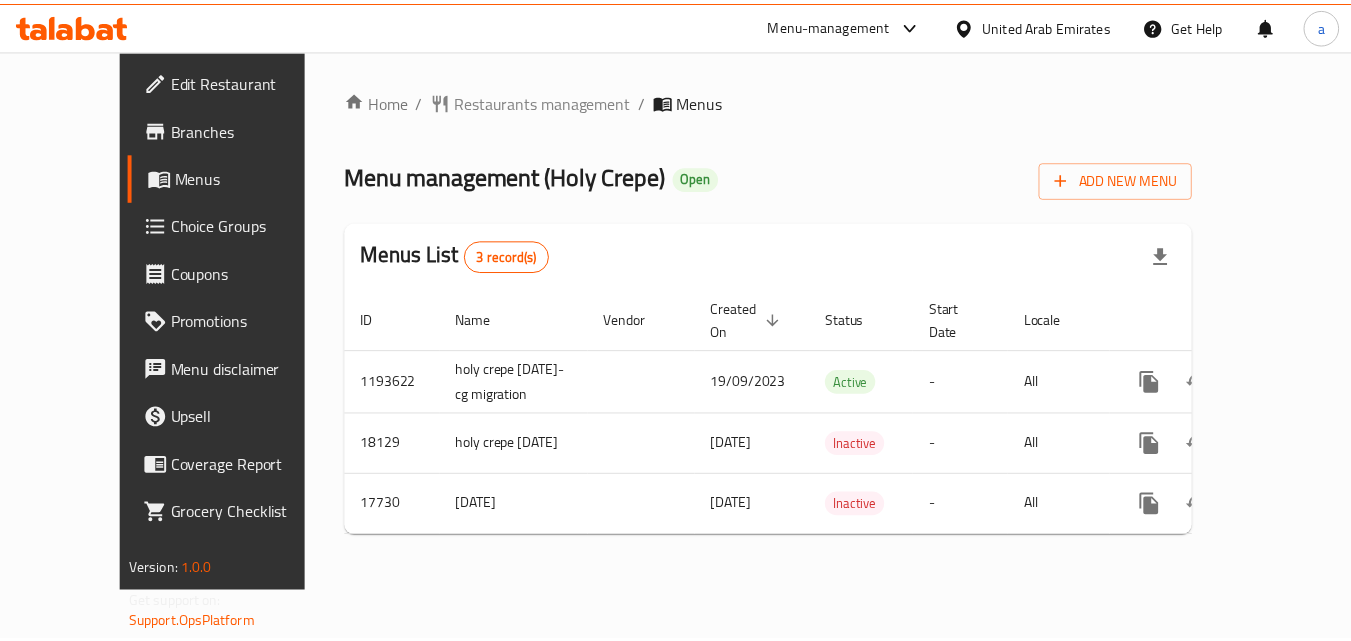 scroll, scrollTop: 0, scrollLeft: 0, axis: both 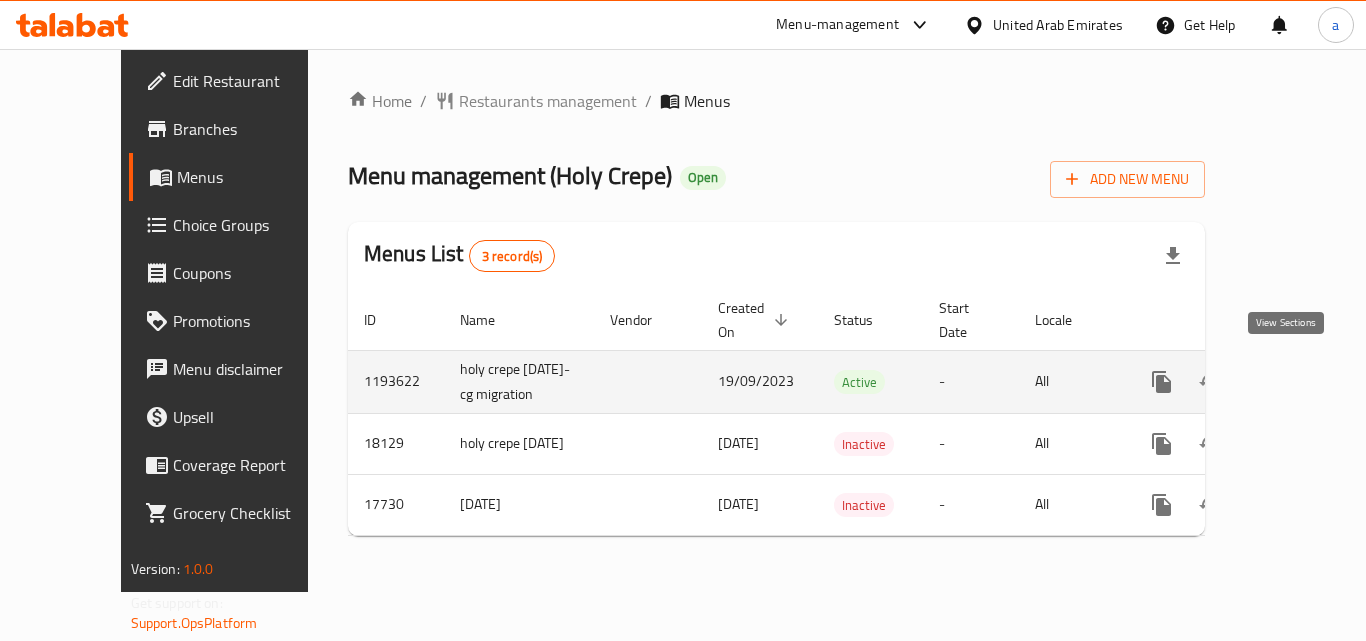 click 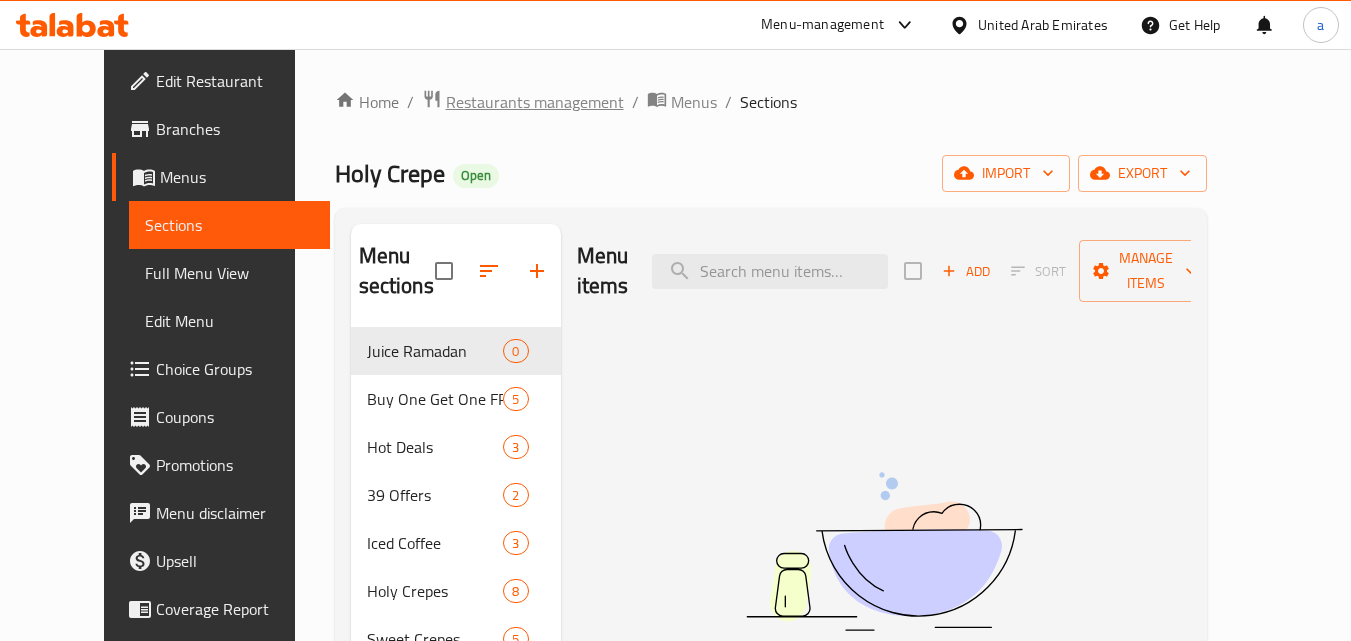 click on "Restaurants management" at bounding box center (535, 102) 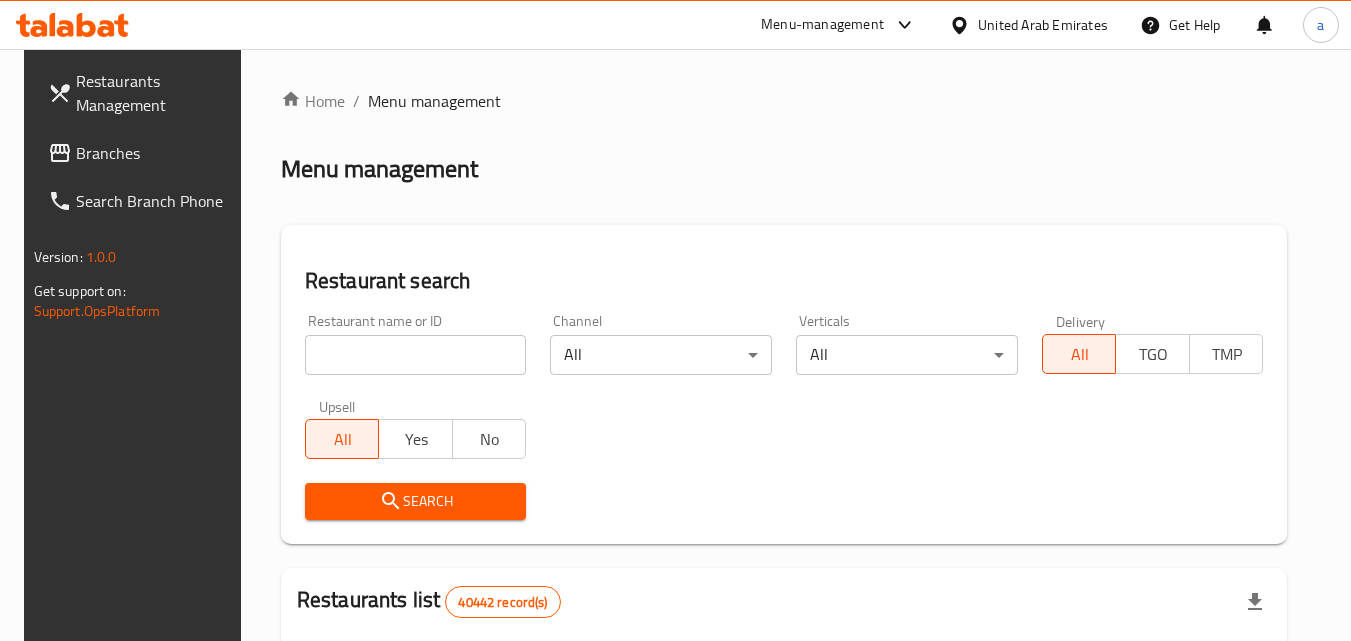 click at bounding box center (416, 355) 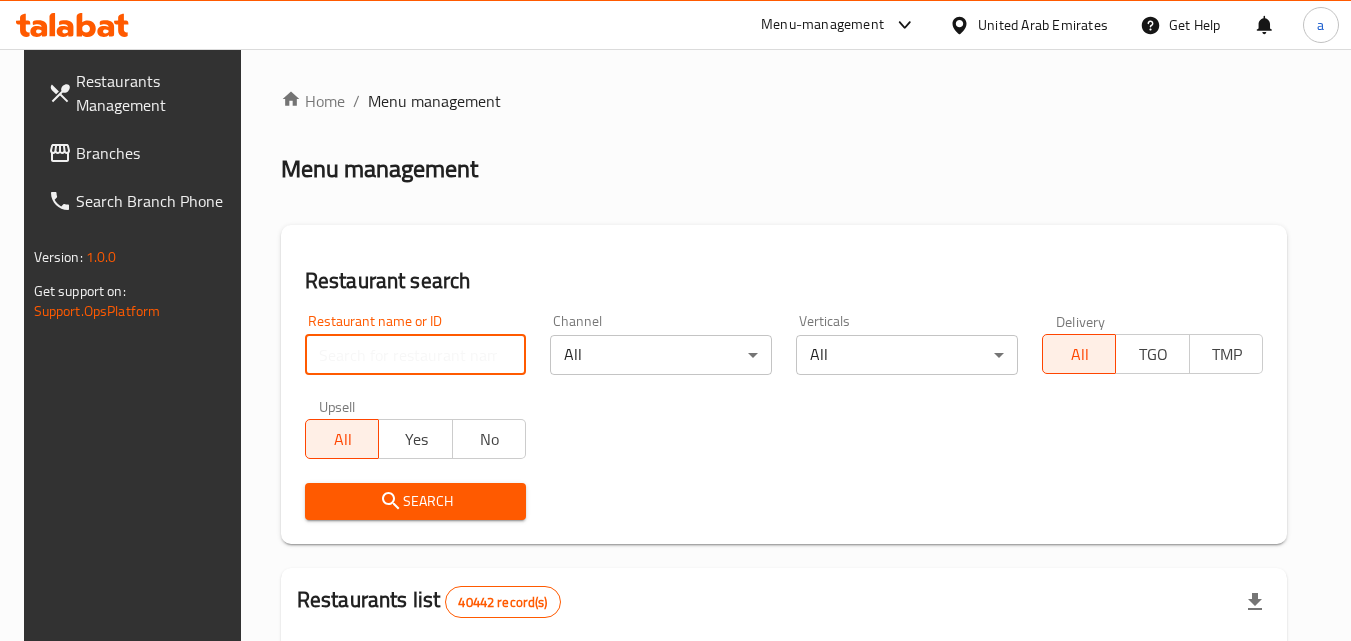 paste on "9780" 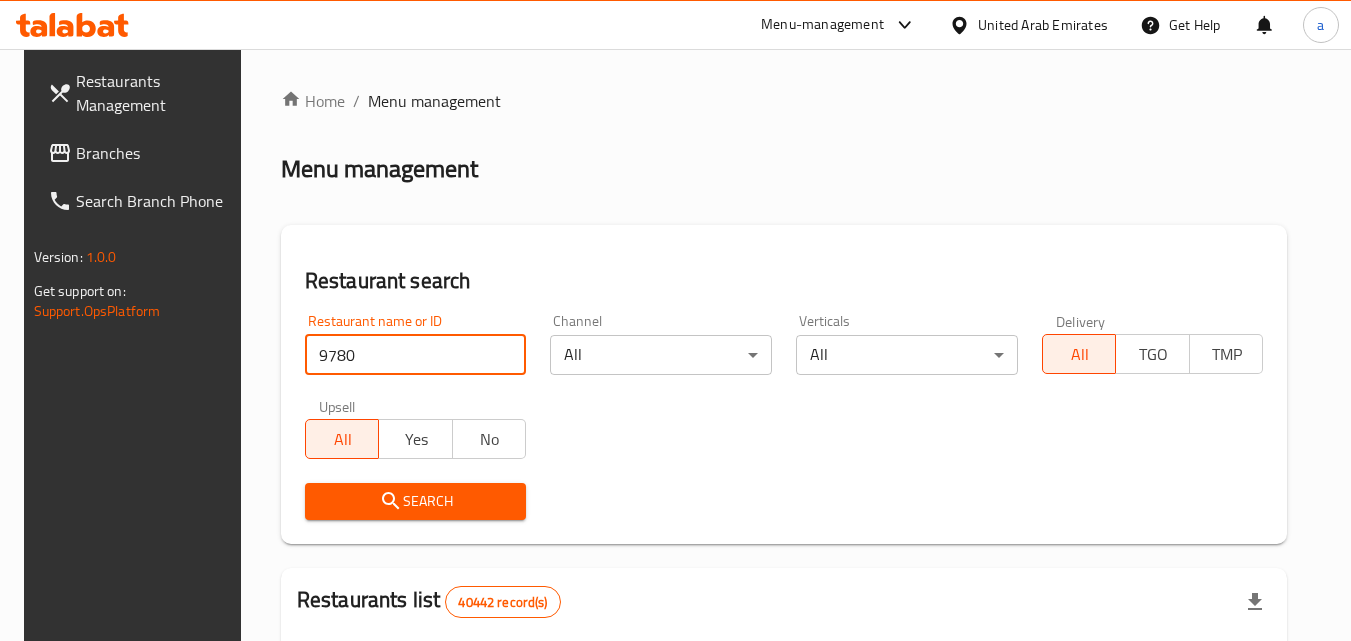 type on "9780" 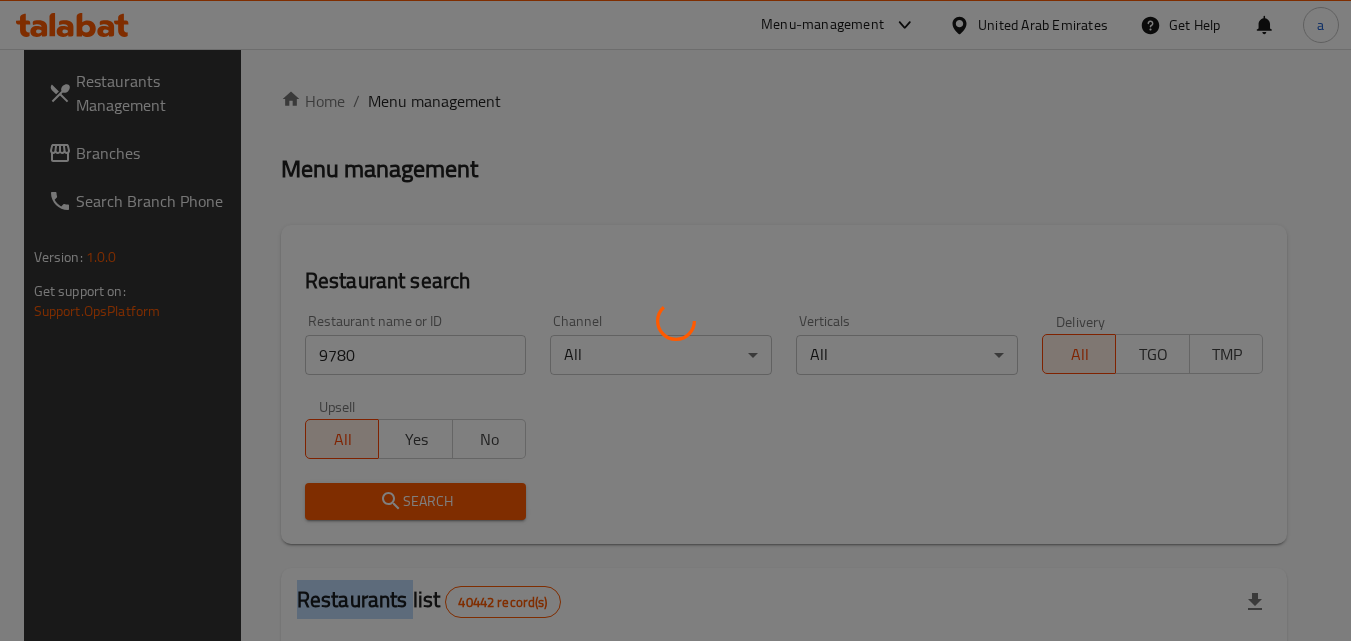 click at bounding box center [675, 320] 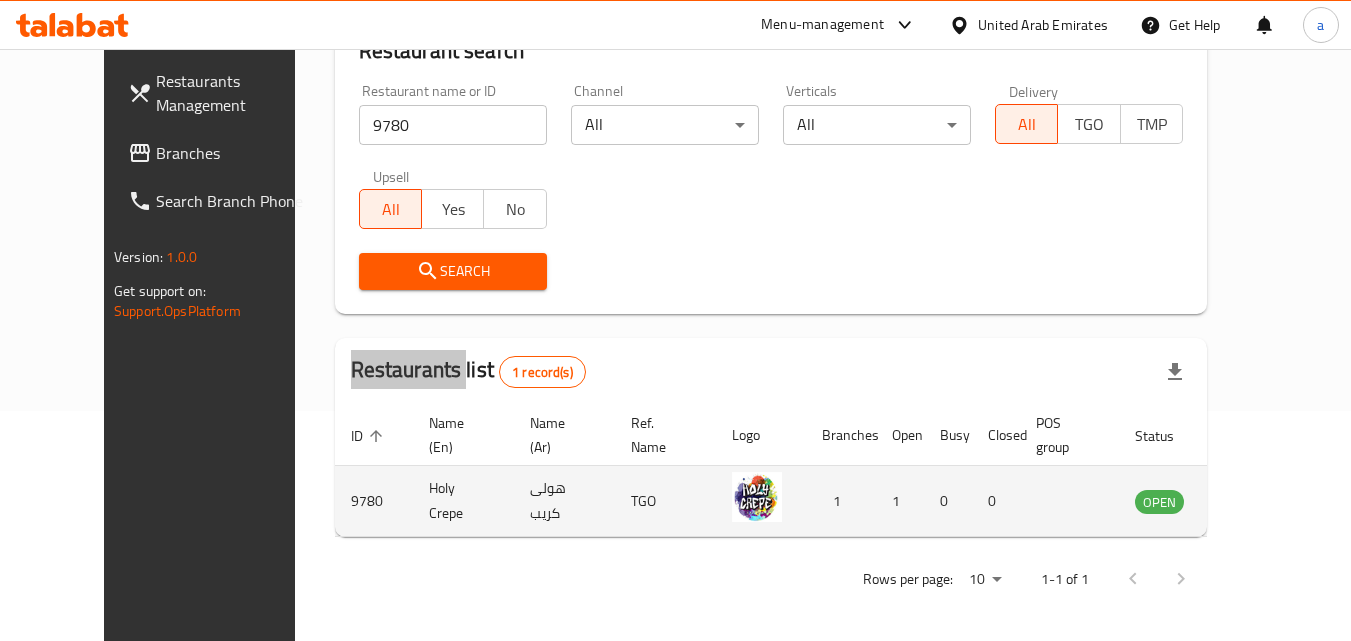 scroll, scrollTop: 234, scrollLeft: 0, axis: vertical 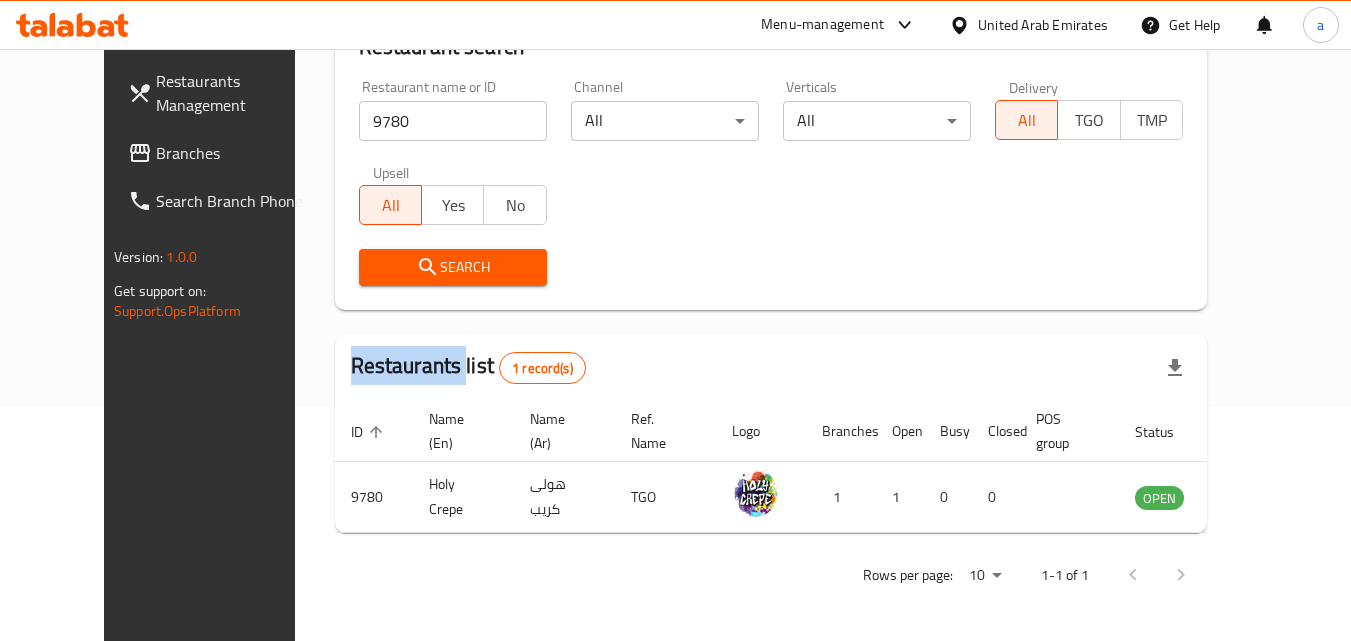 click on "Branches" at bounding box center [235, 153] 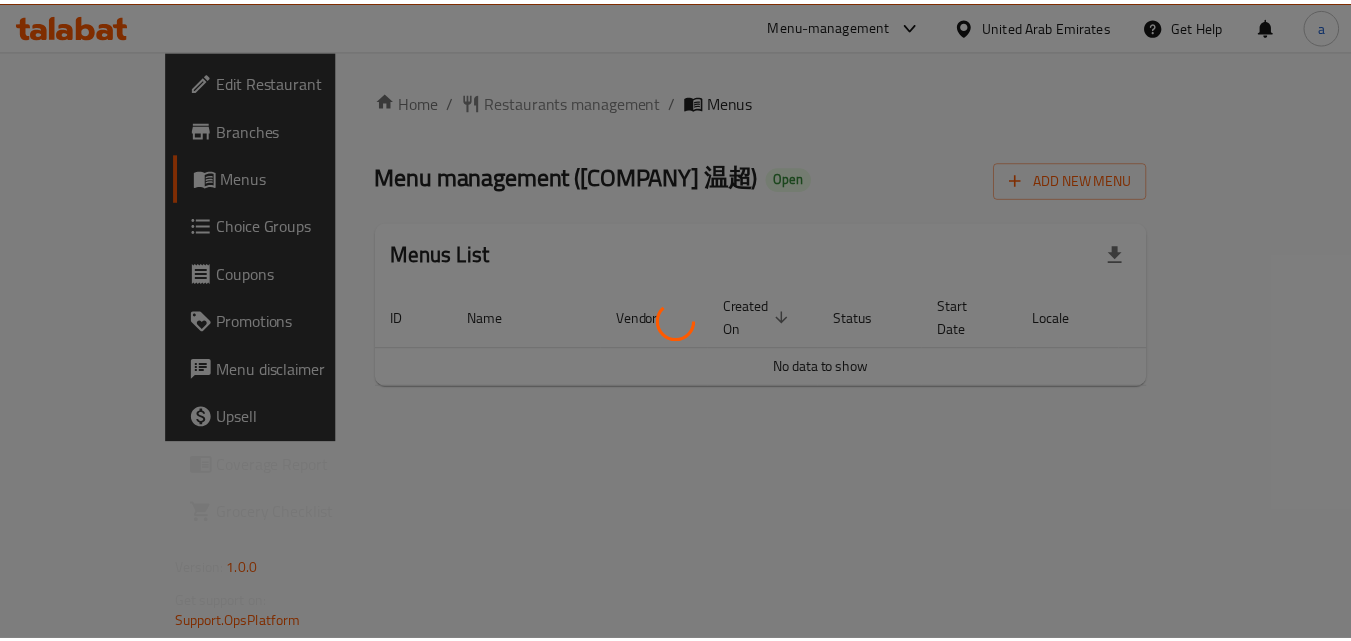 scroll, scrollTop: 0, scrollLeft: 0, axis: both 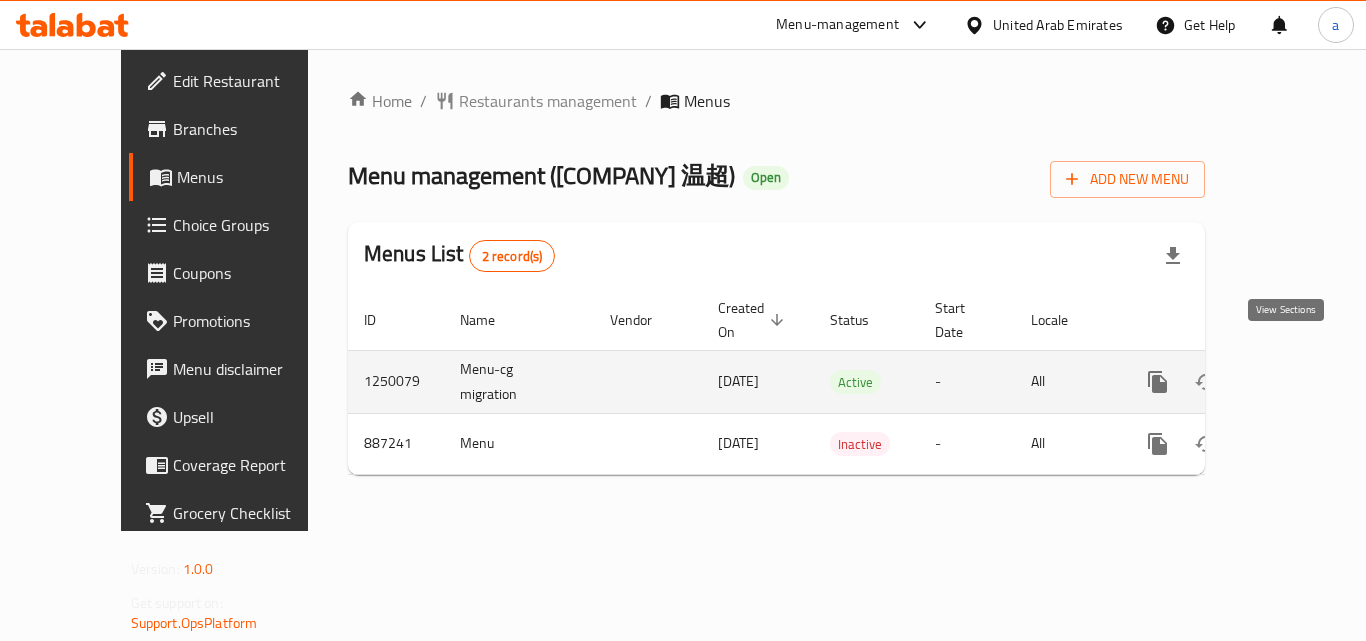 click 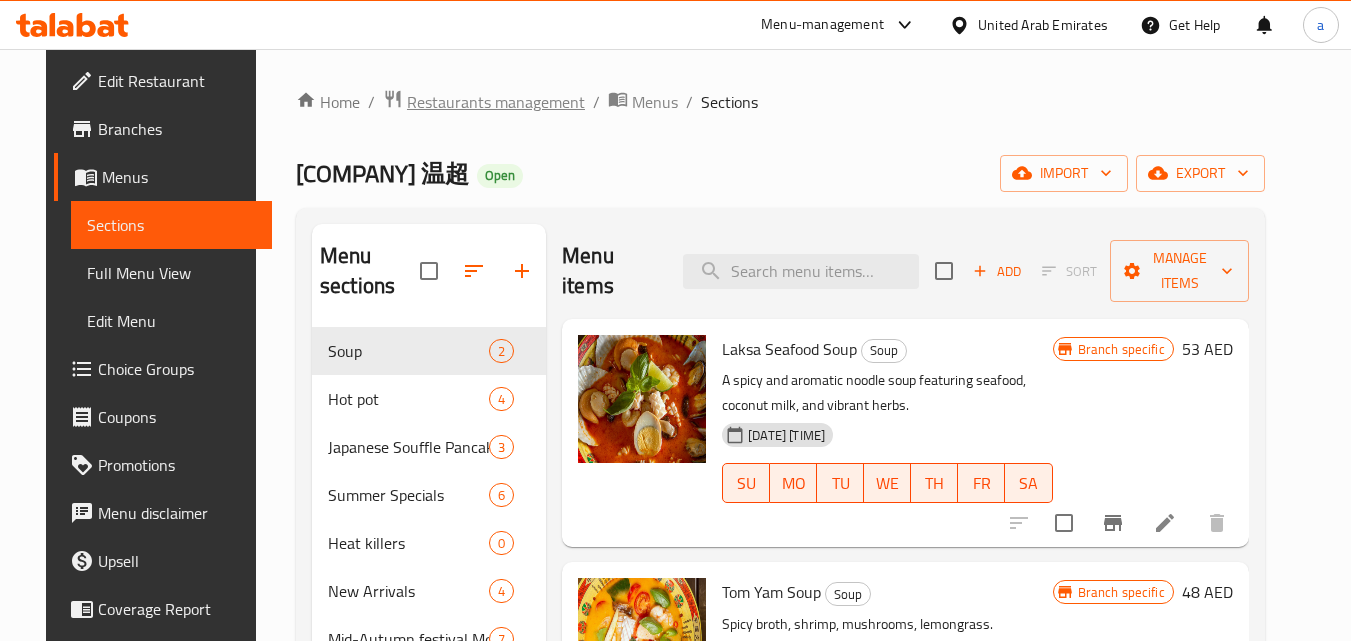 click on "Restaurants management" at bounding box center (496, 102) 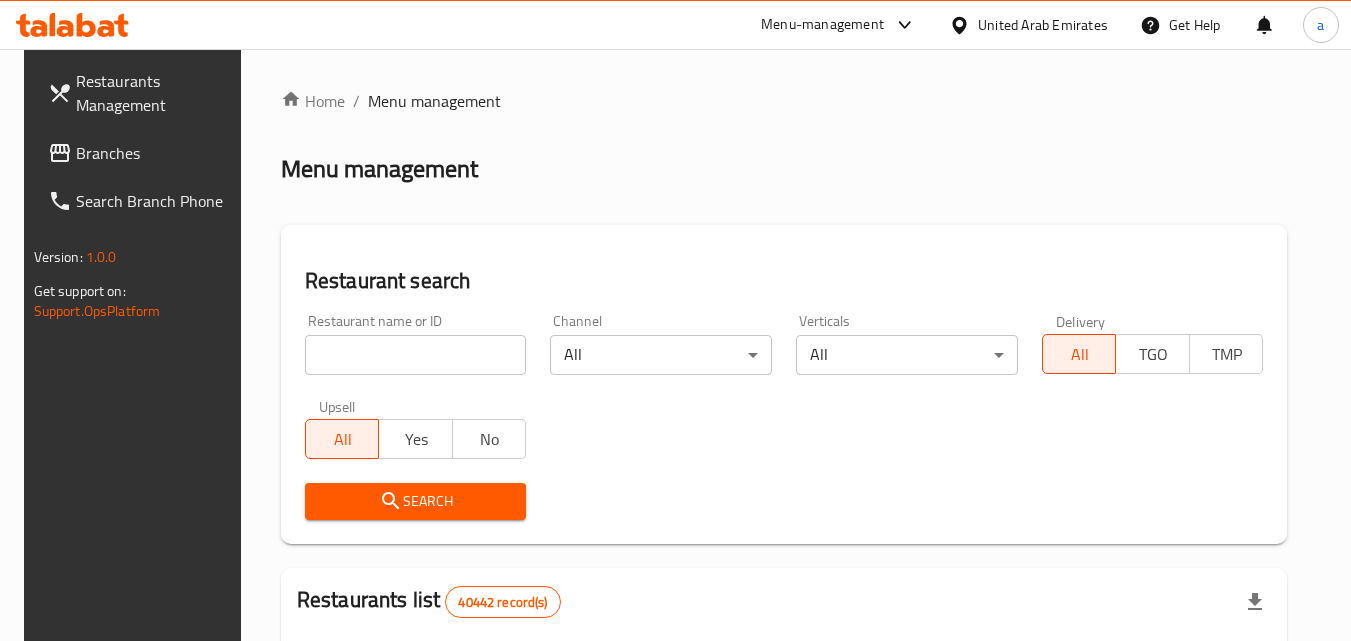click at bounding box center (416, 355) 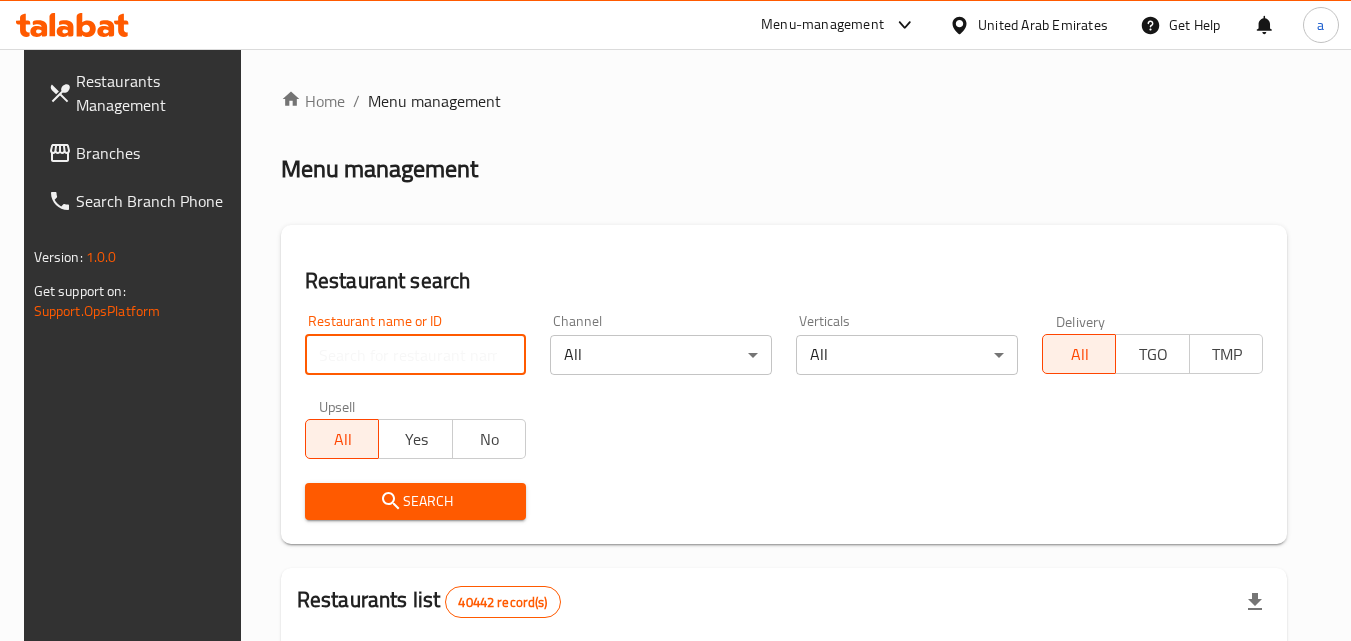 paste on "657809" 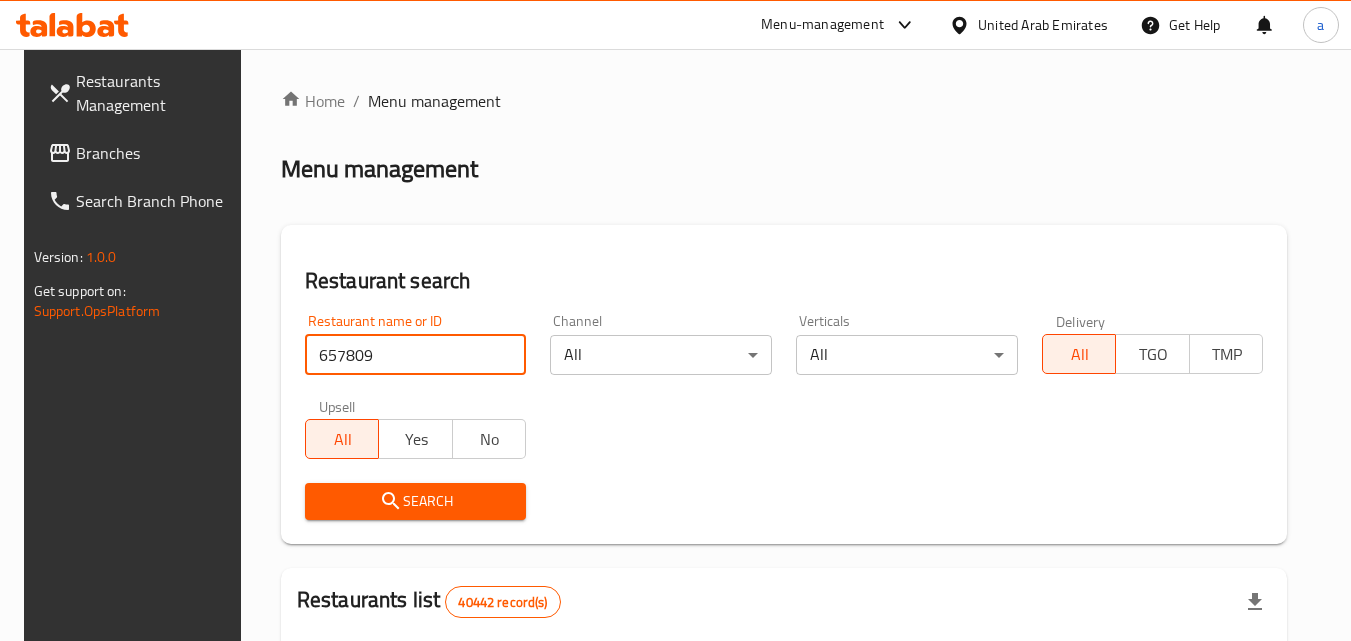 type on "657809" 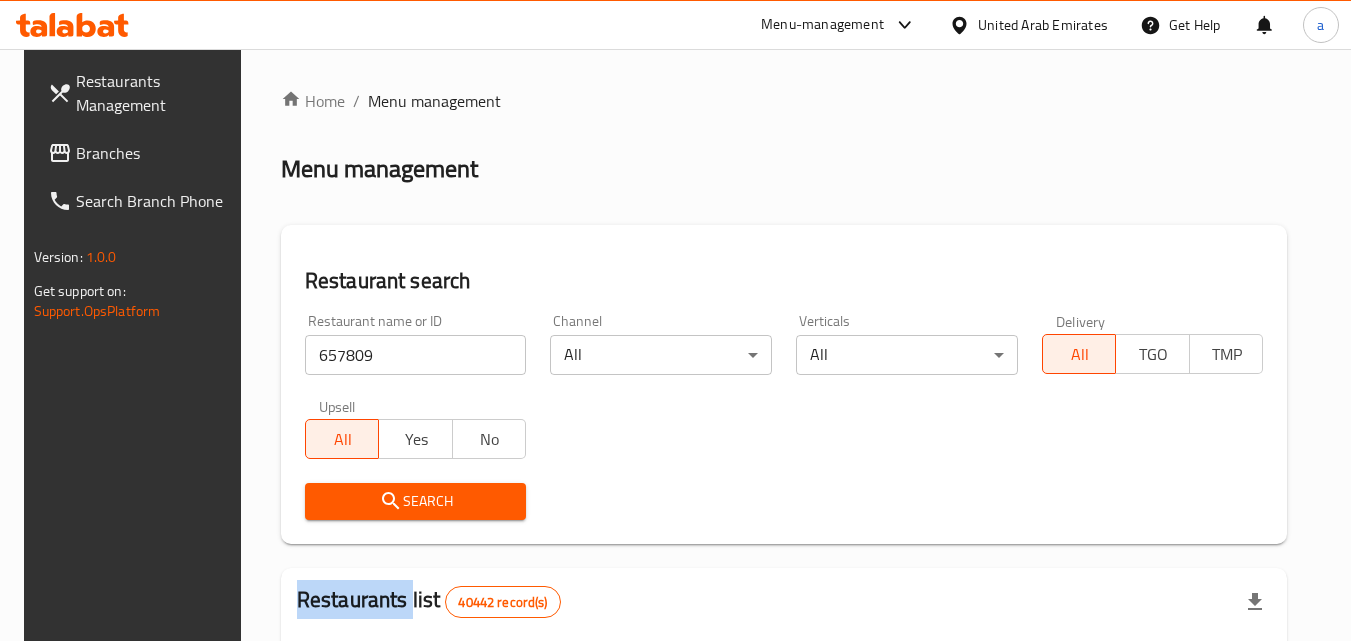 click on "Search" at bounding box center (416, 501) 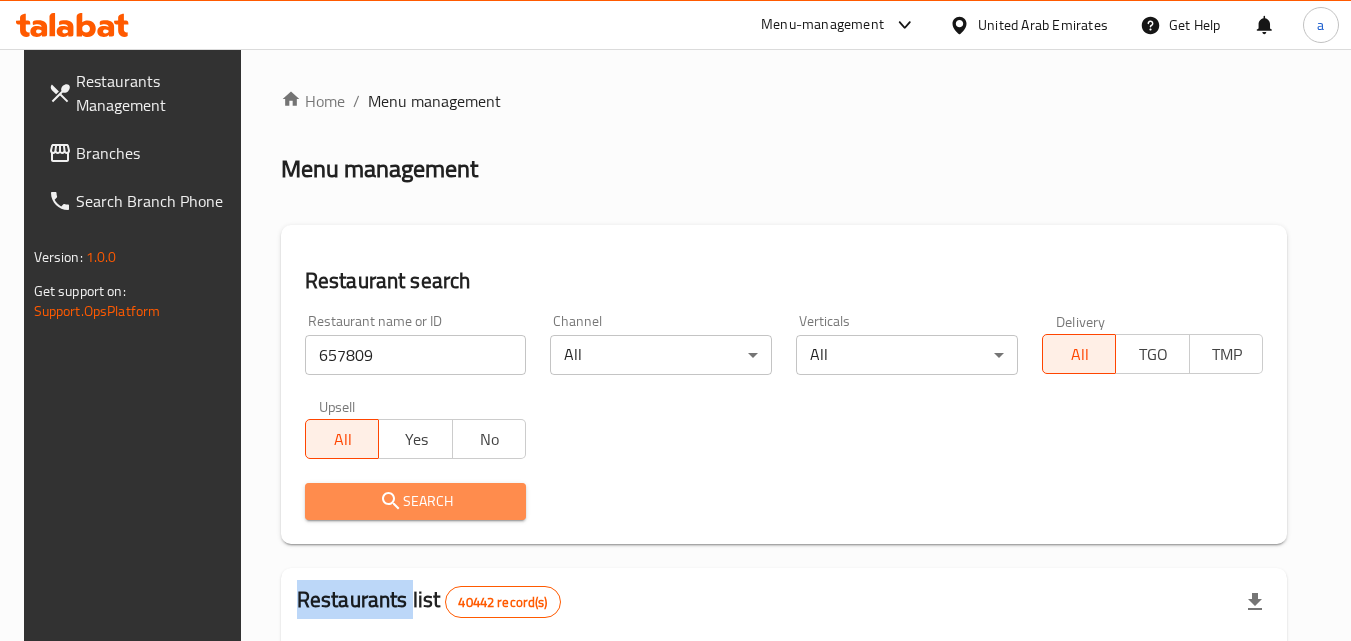 click on "Search" at bounding box center [416, 501] 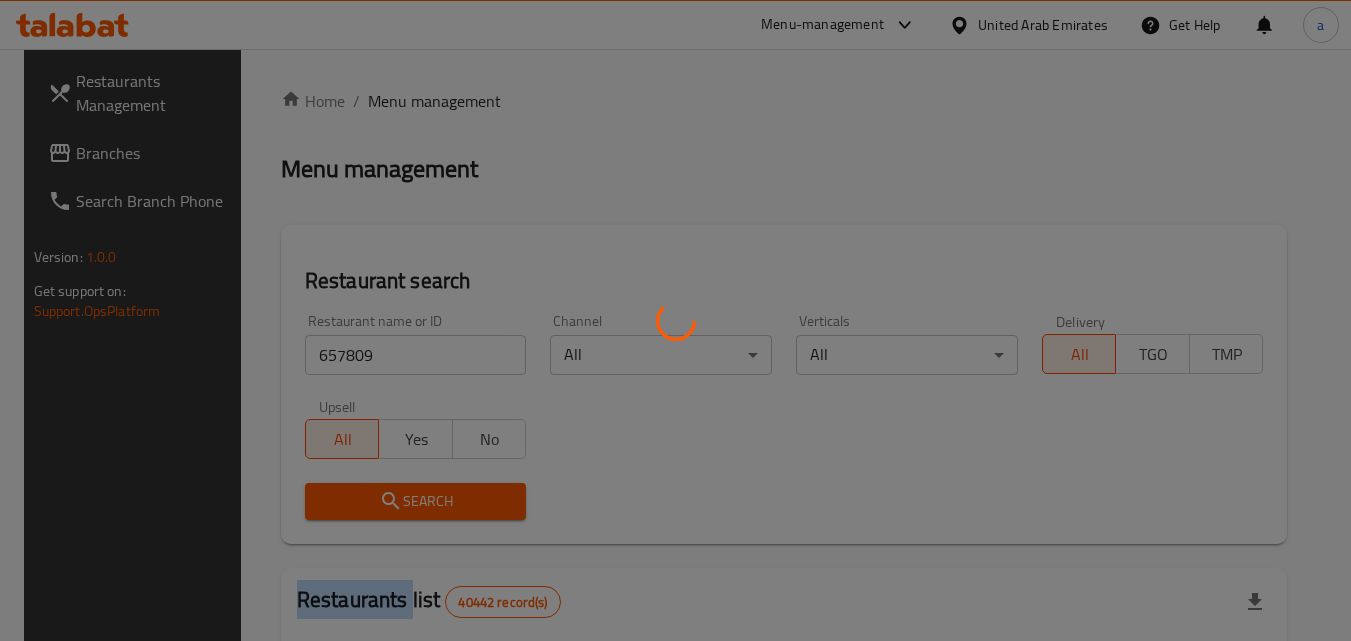 click at bounding box center (675, 320) 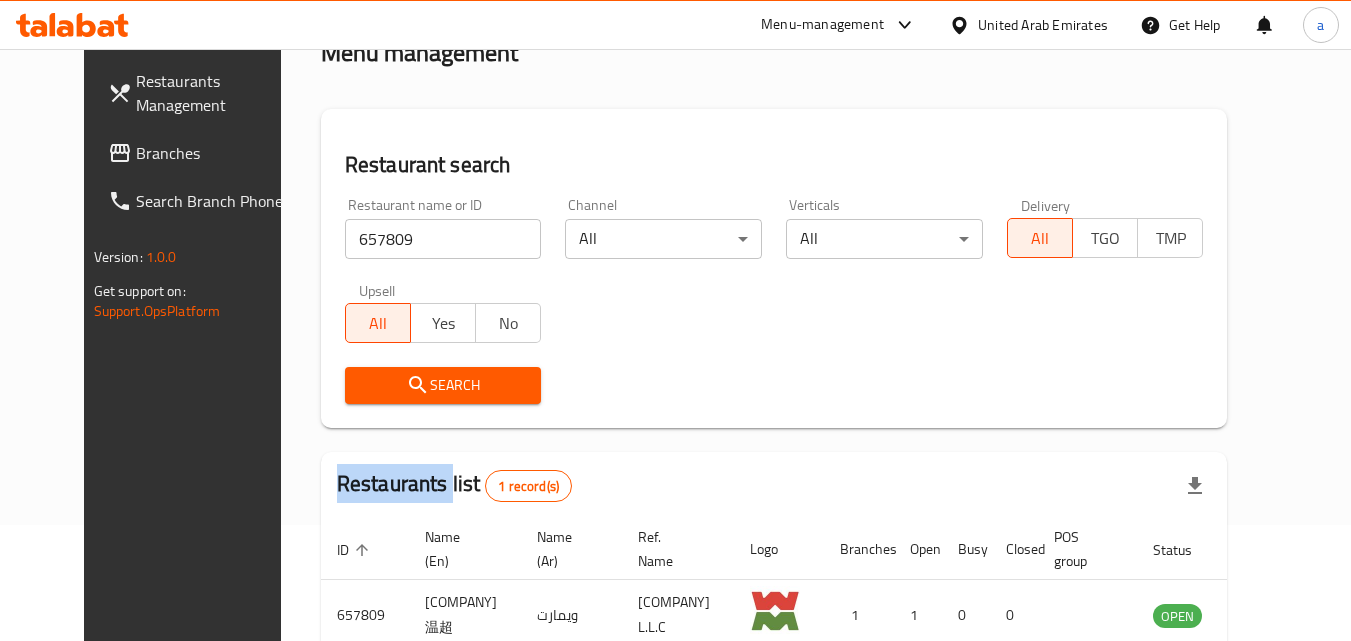 scroll, scrollTop: 234, scrollLeft: 0, axis: vertical 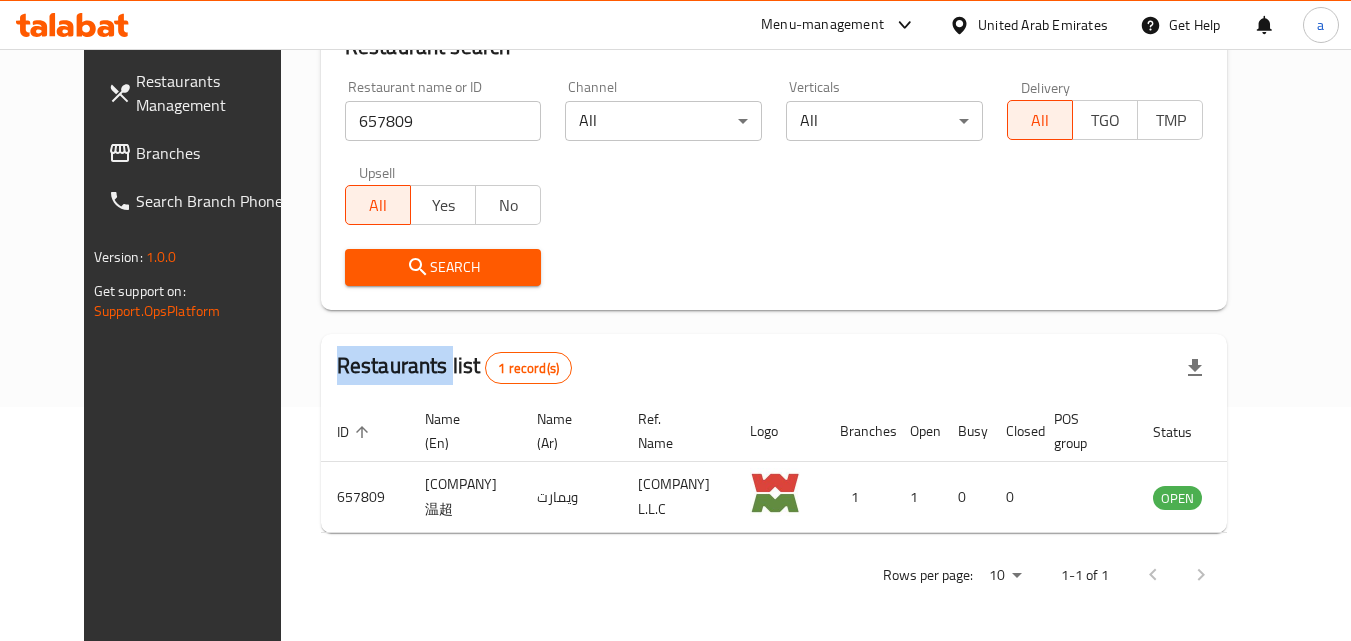 click on "Branches" at bounding box center [215, 153] 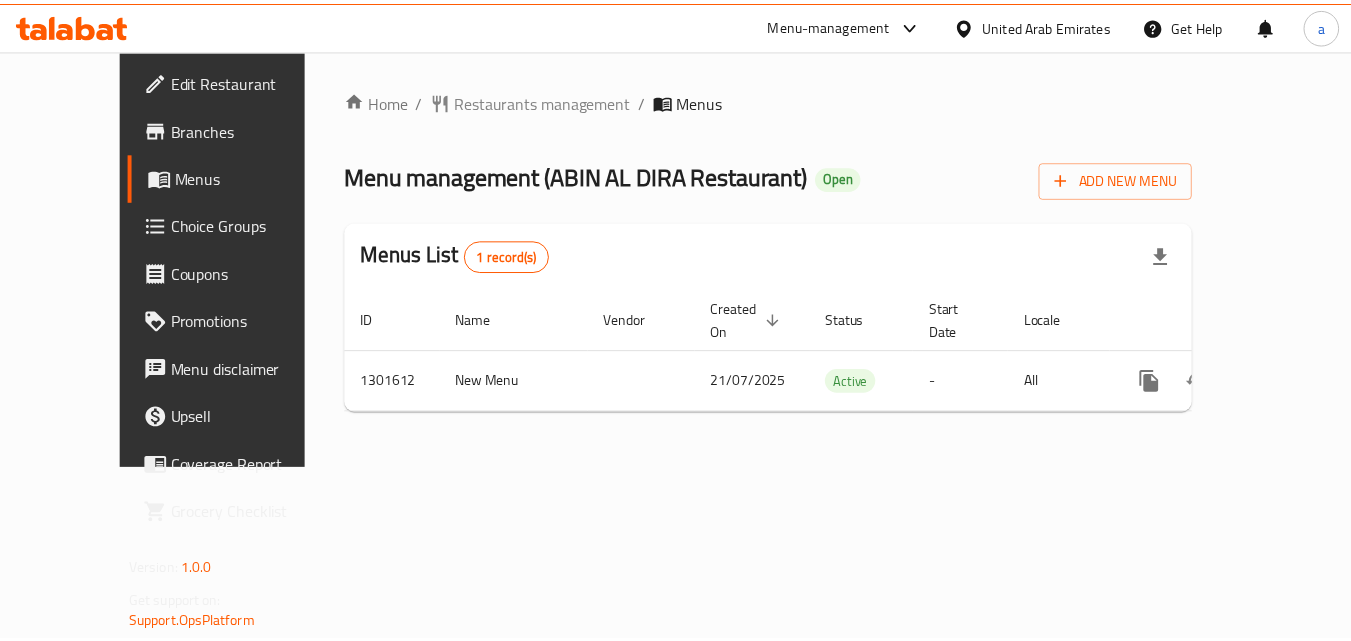 scroll, scrollTop: 0, scrollLeft: 0, axis: both 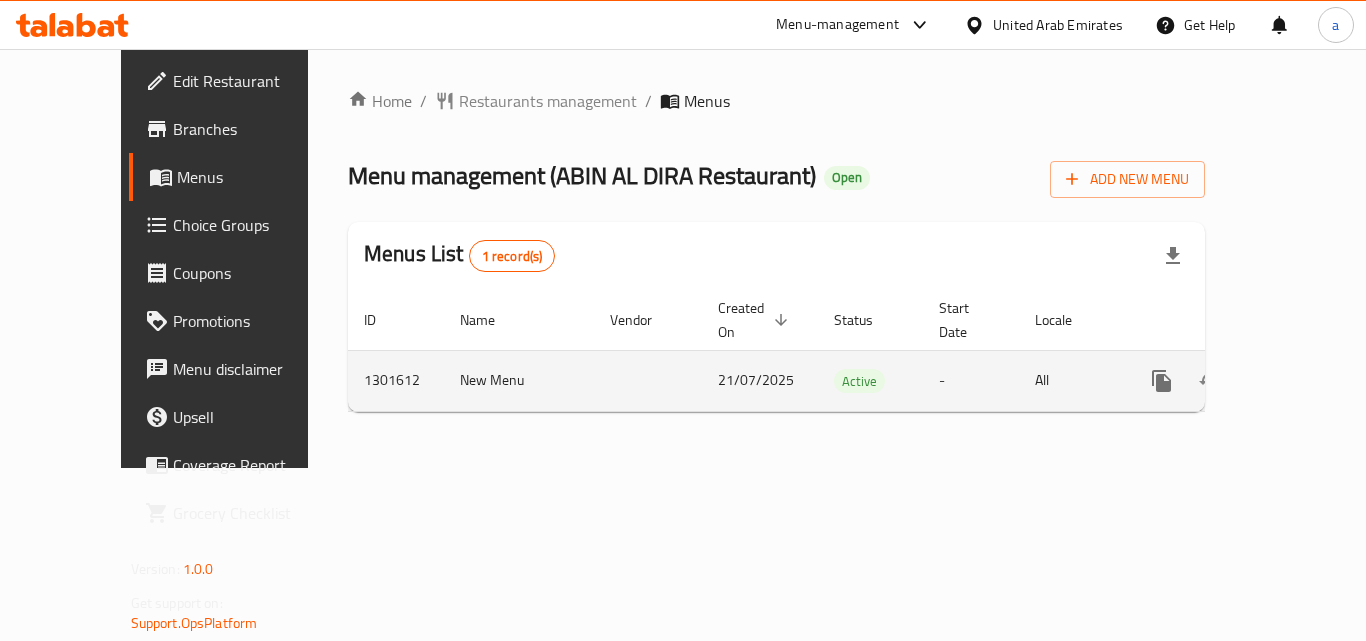 click 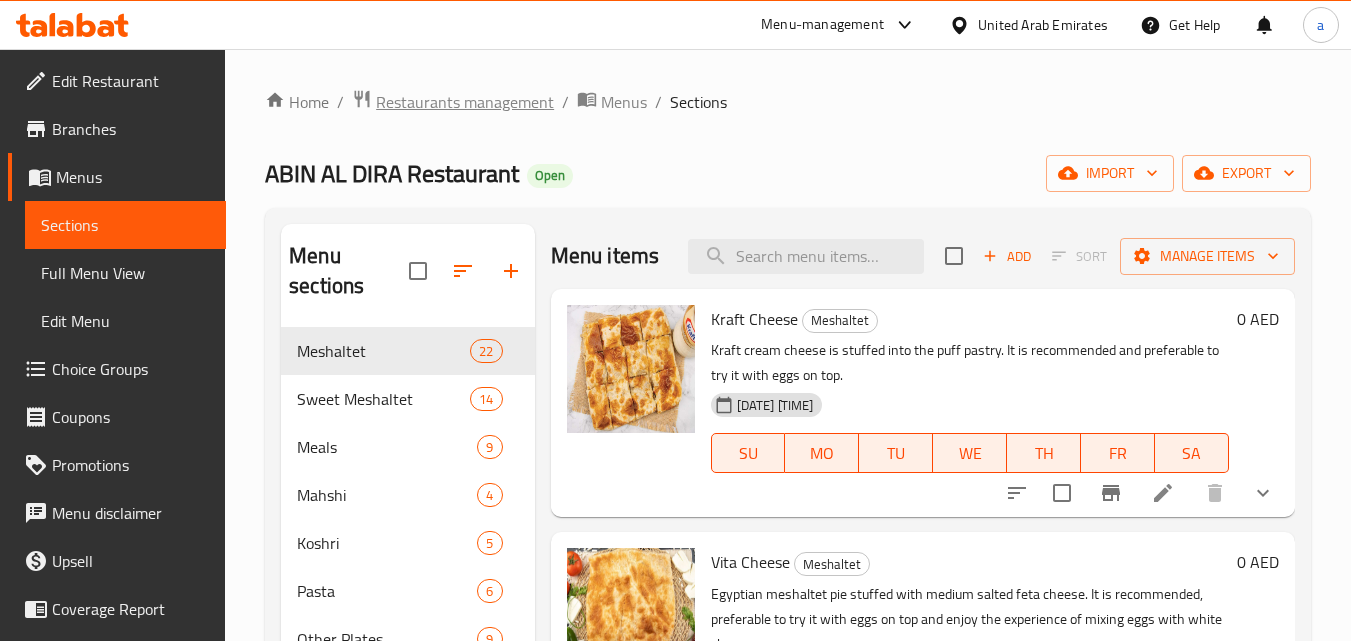 click on "Restaurants management" at bounding box center [465, 102] 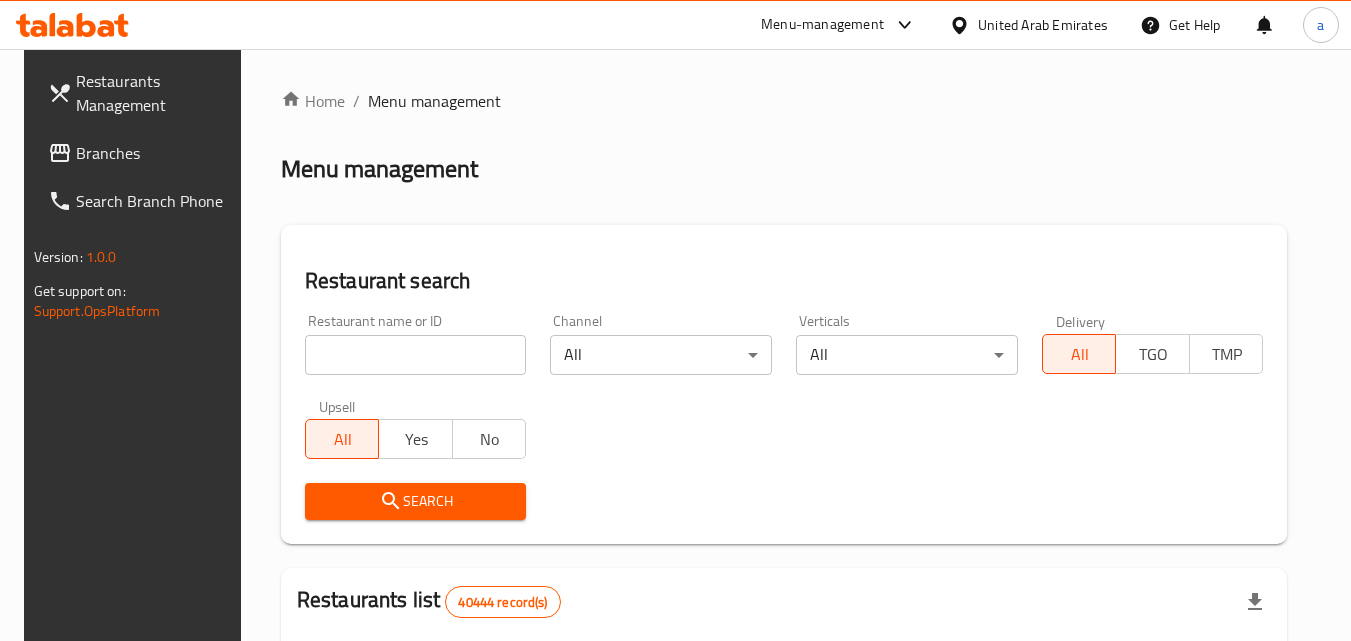 click on "Branches" at bounding box center [155, 153] 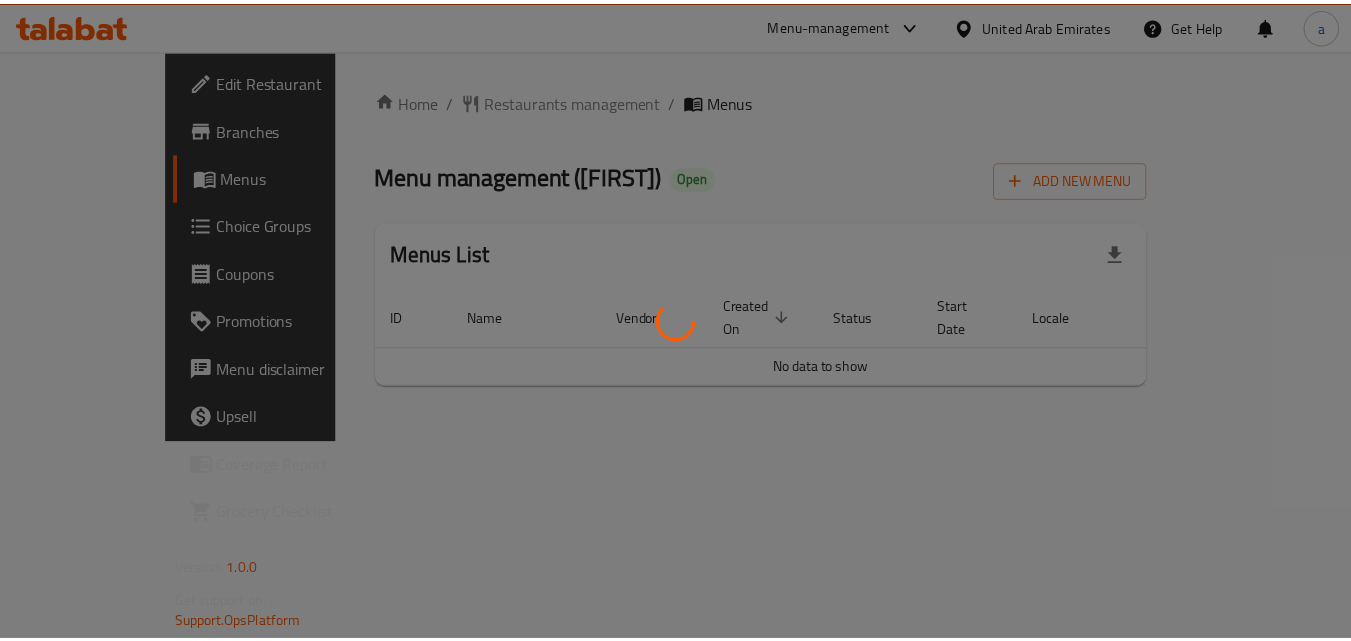 scroll, scrollTop: 0, scrollLeft: 0, axis: both 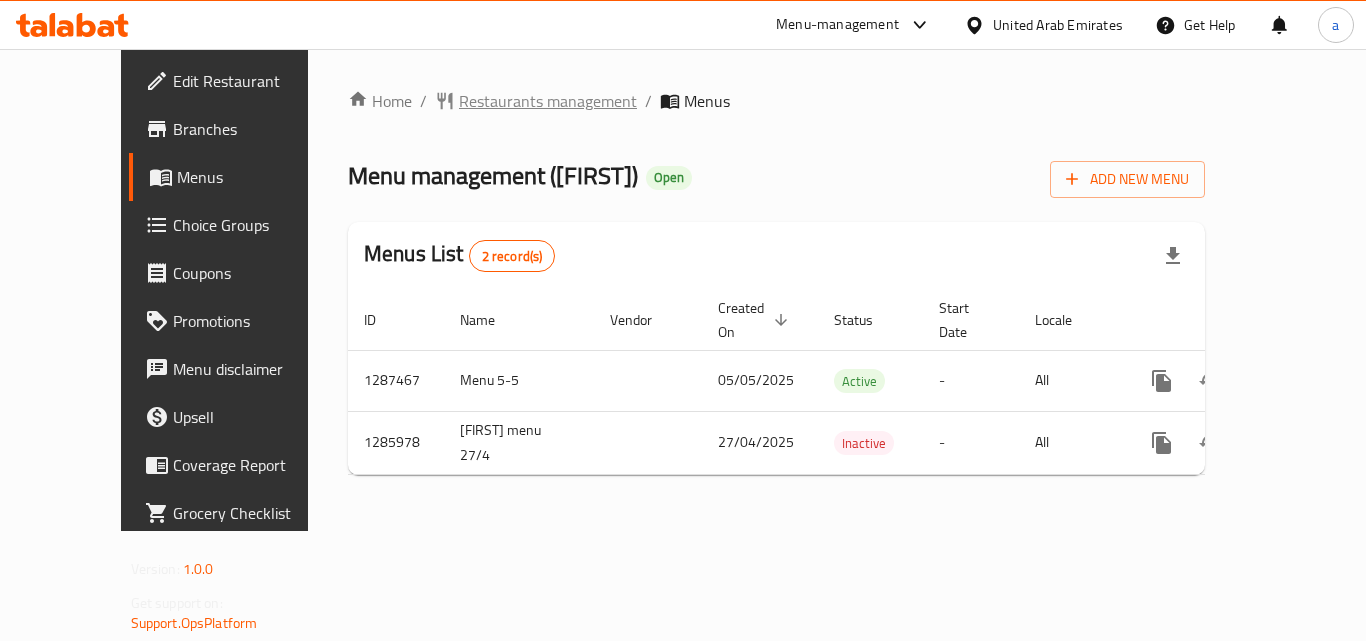 click on "Restaurants management" at bounding box center [548, 101] 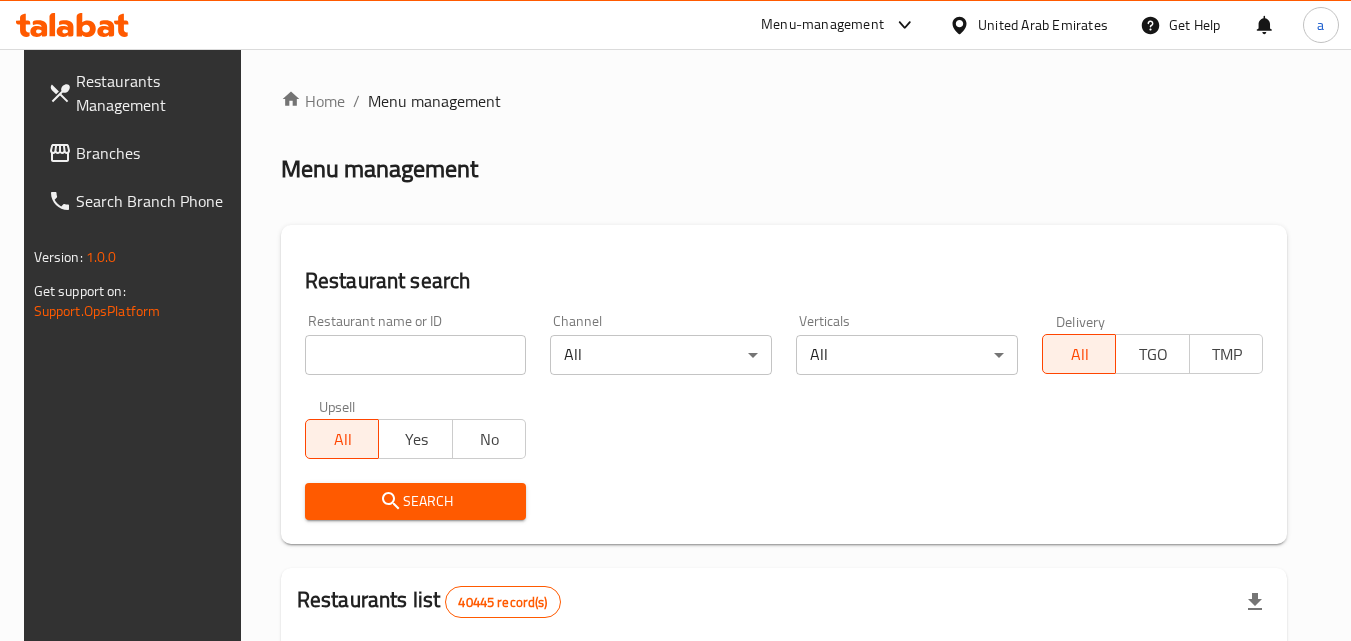 click on "Branches" at bounding box center (155, 153) 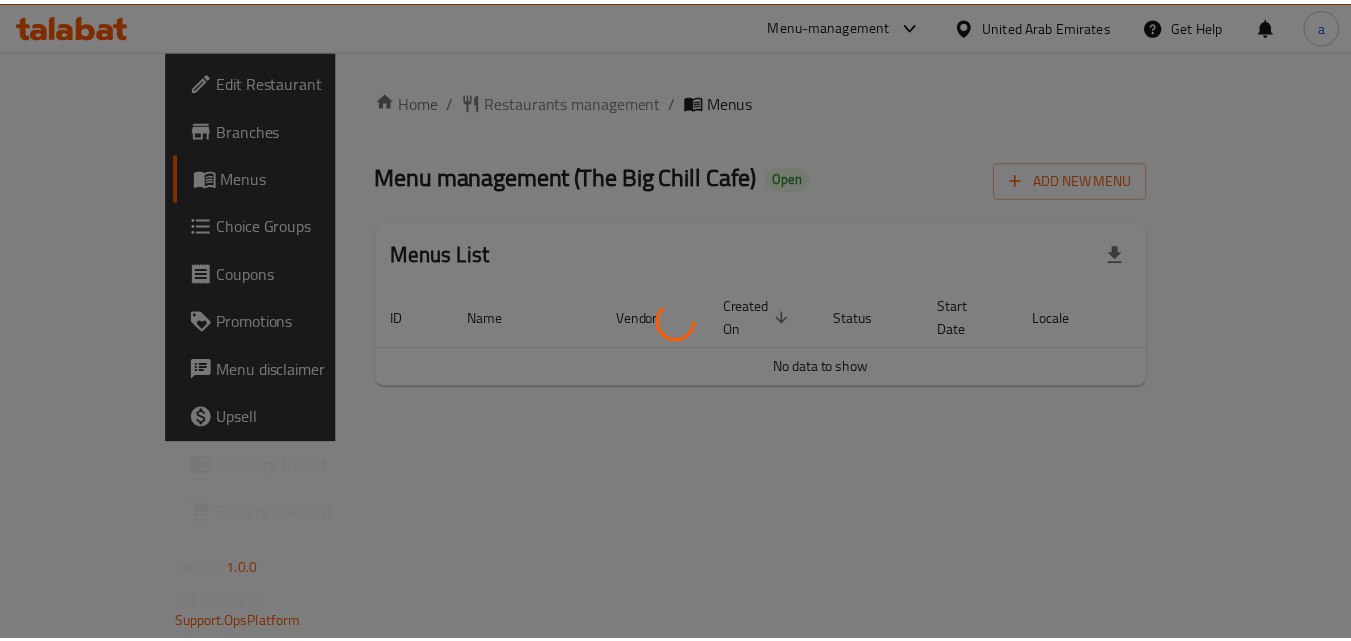 scroll, scrollTop: 0, scrollLeft: 0, axis: both 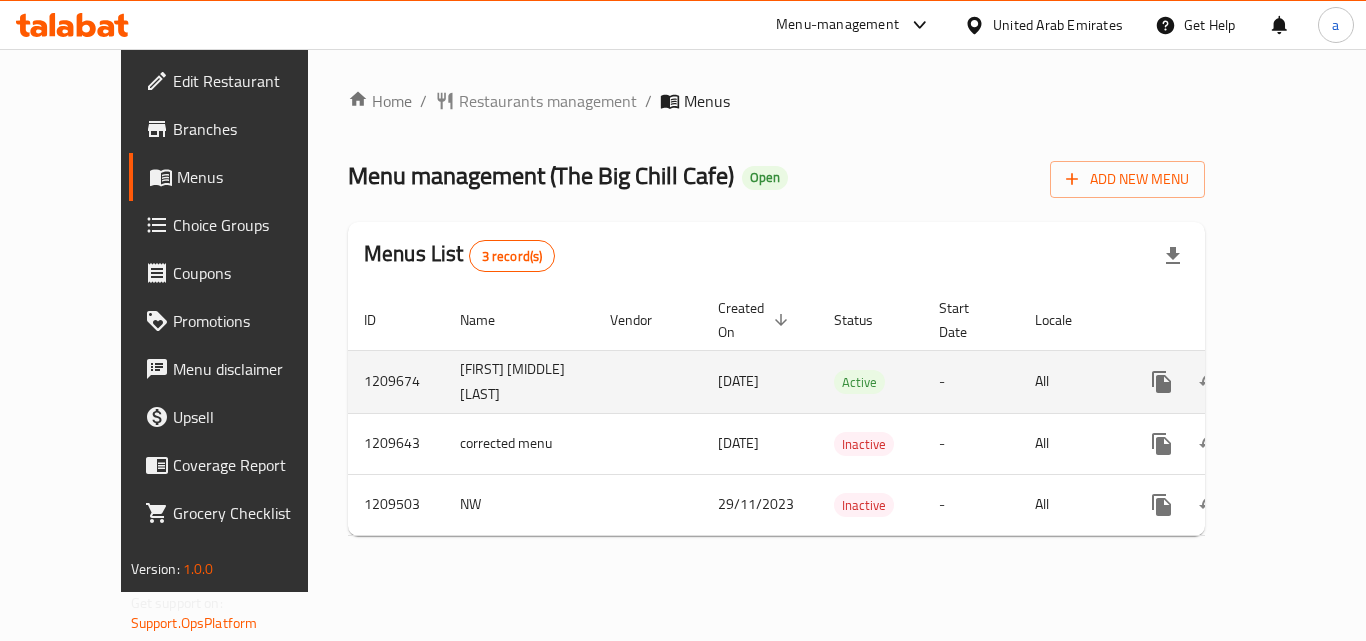 click 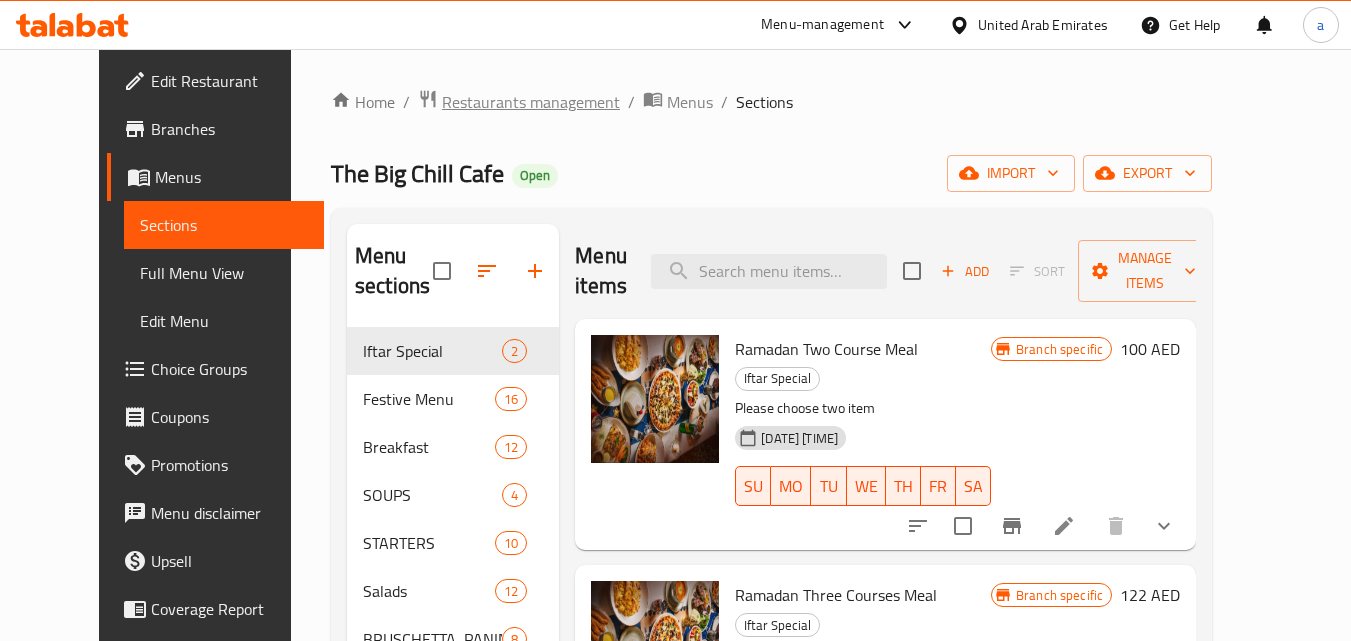 click on "Restaurants management" at bounding box center [531, 102] 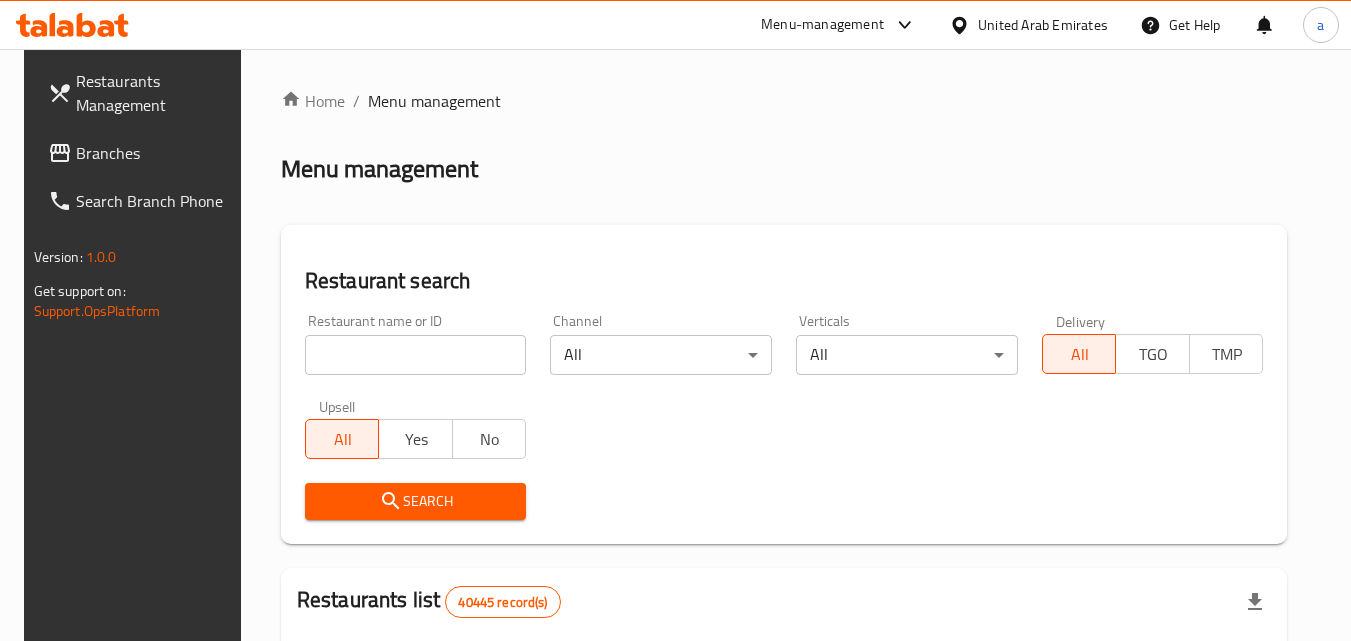 click at bounding box center [416, 355] 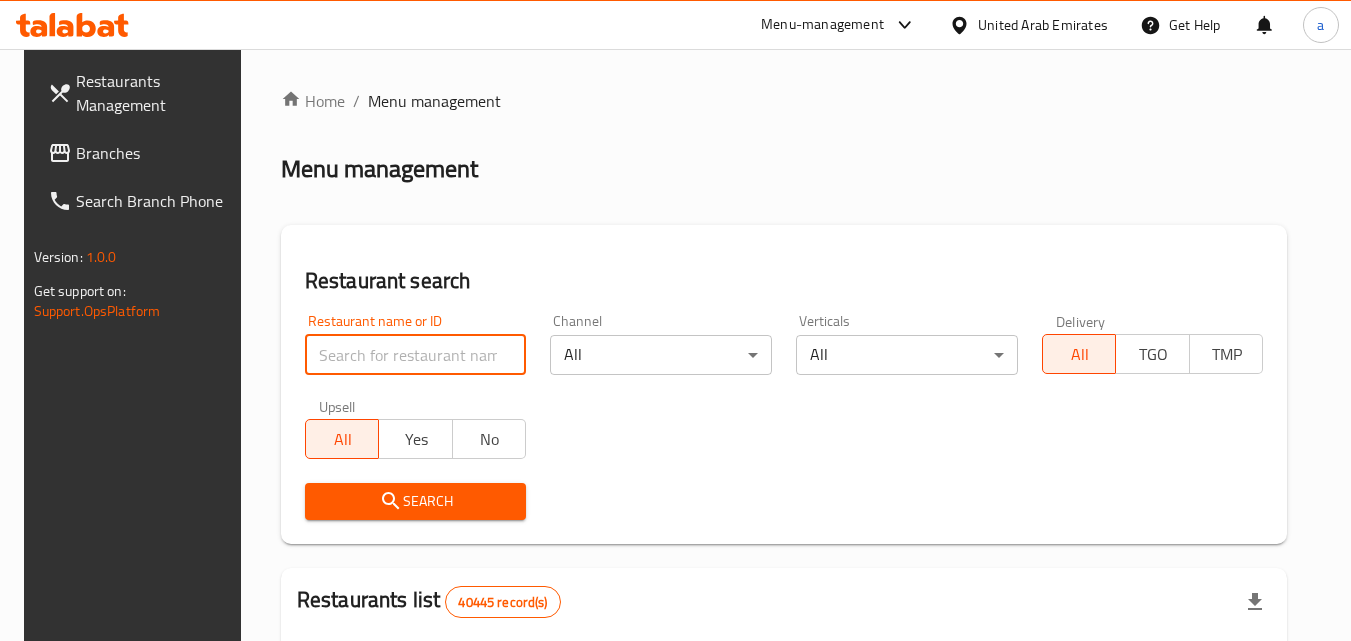 paste on "670981" 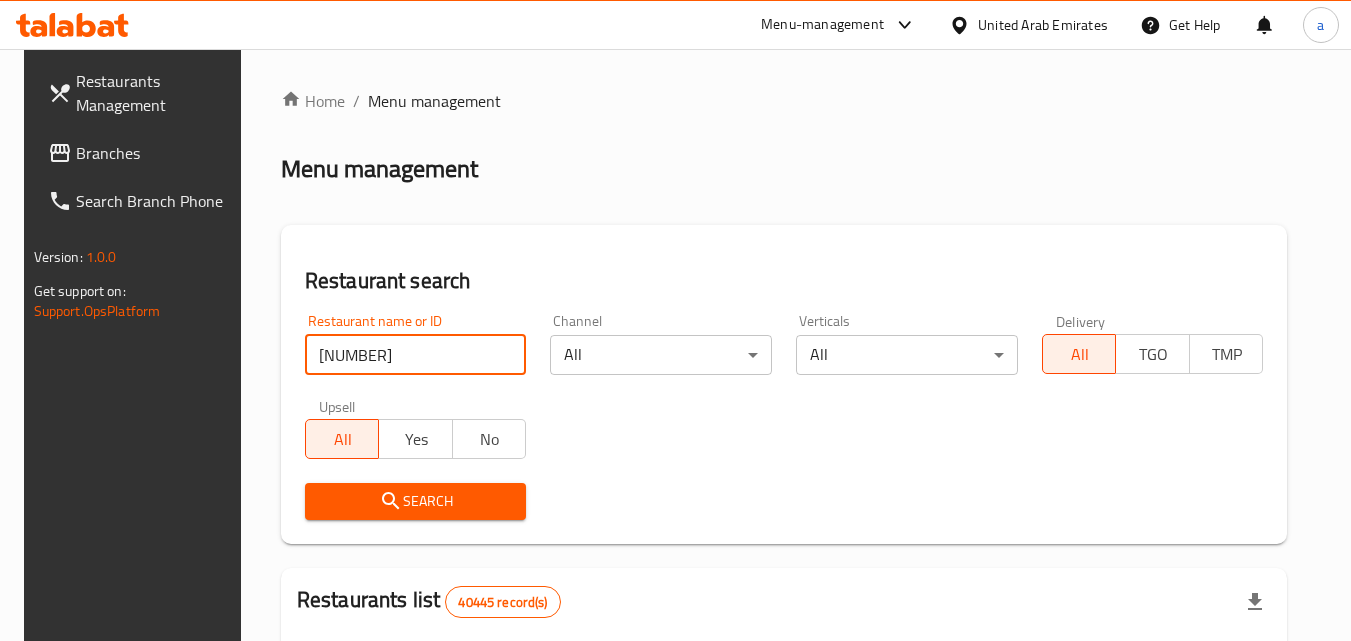 type on "670981" 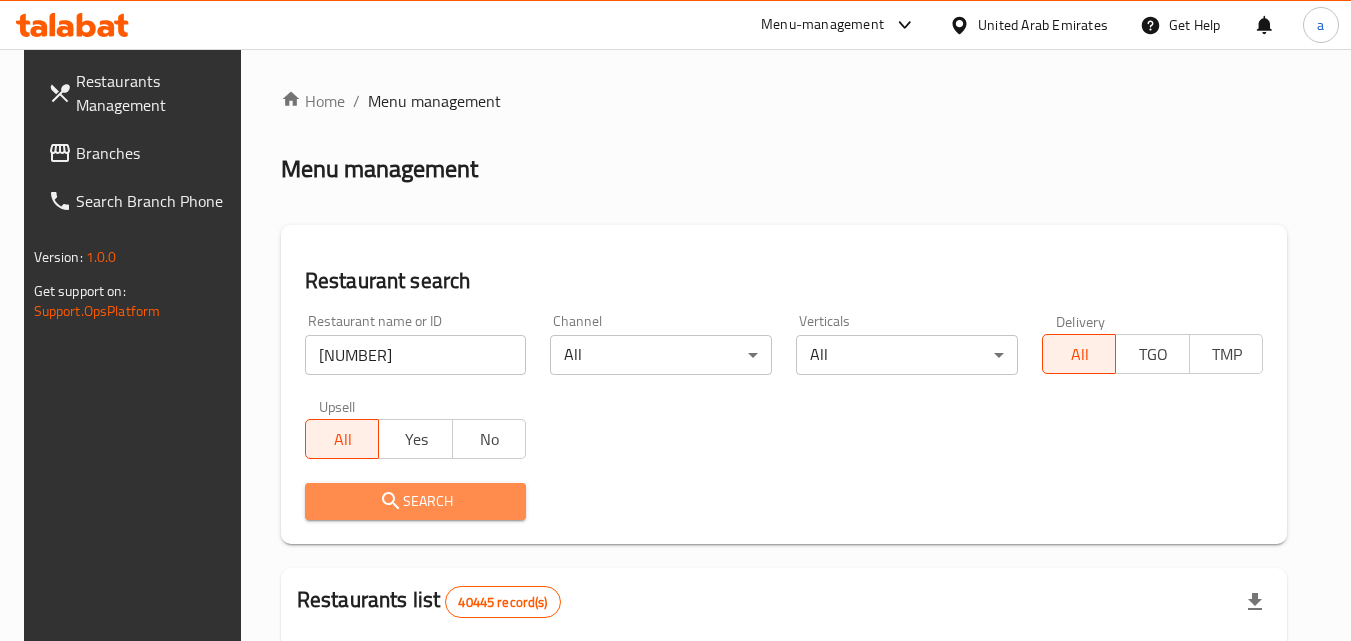 click 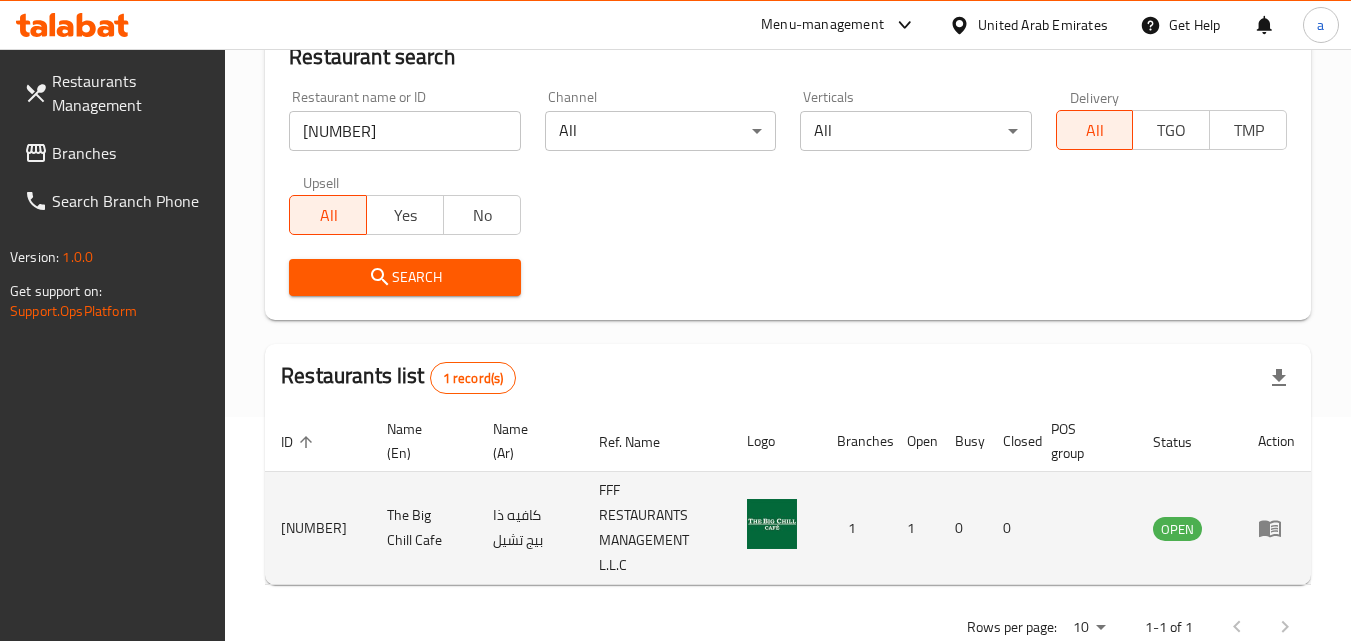 scroll, scrollTop: 251, scrollLeft: 0, axis: vertical 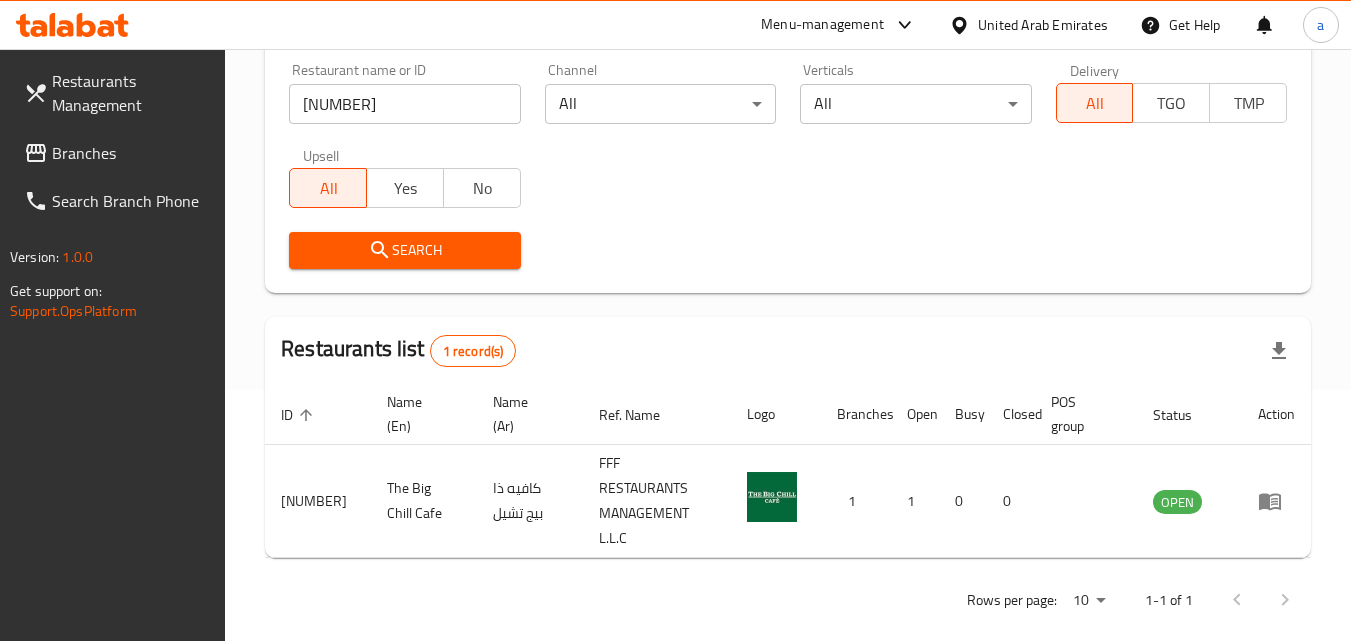 click on "Branches" at bounding box center (131, 153) 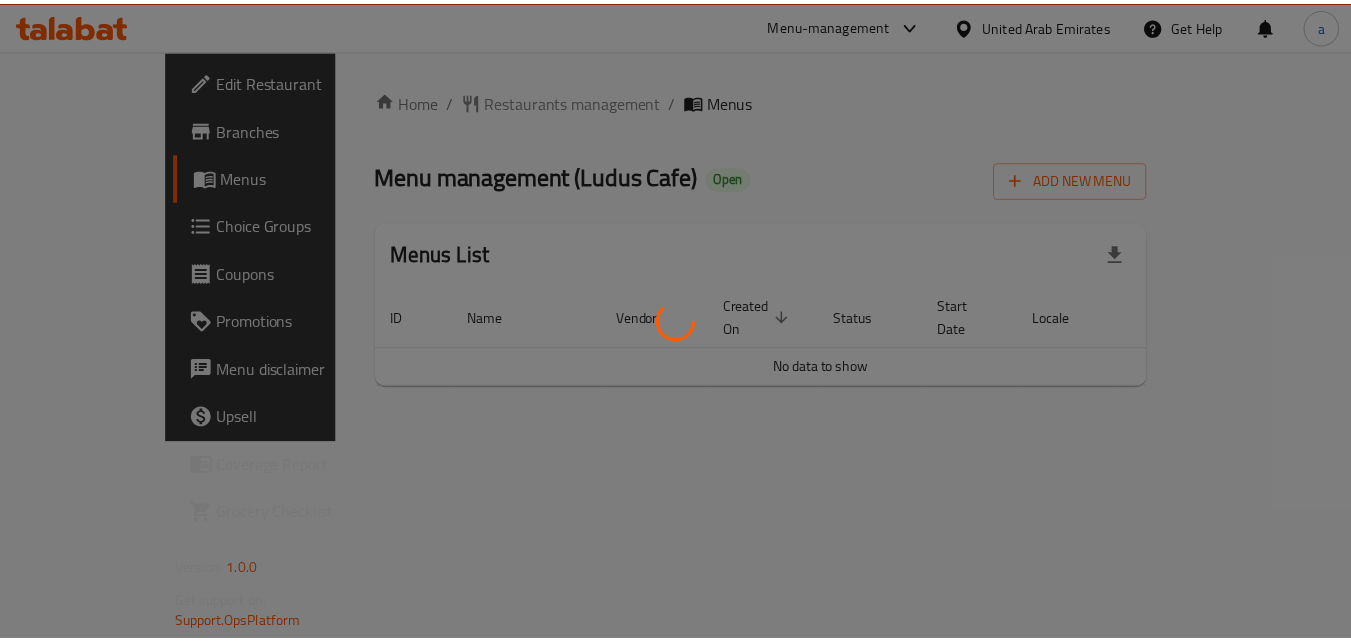 scroll, scrollTop: 0, scrollLeft: 0, axis: both 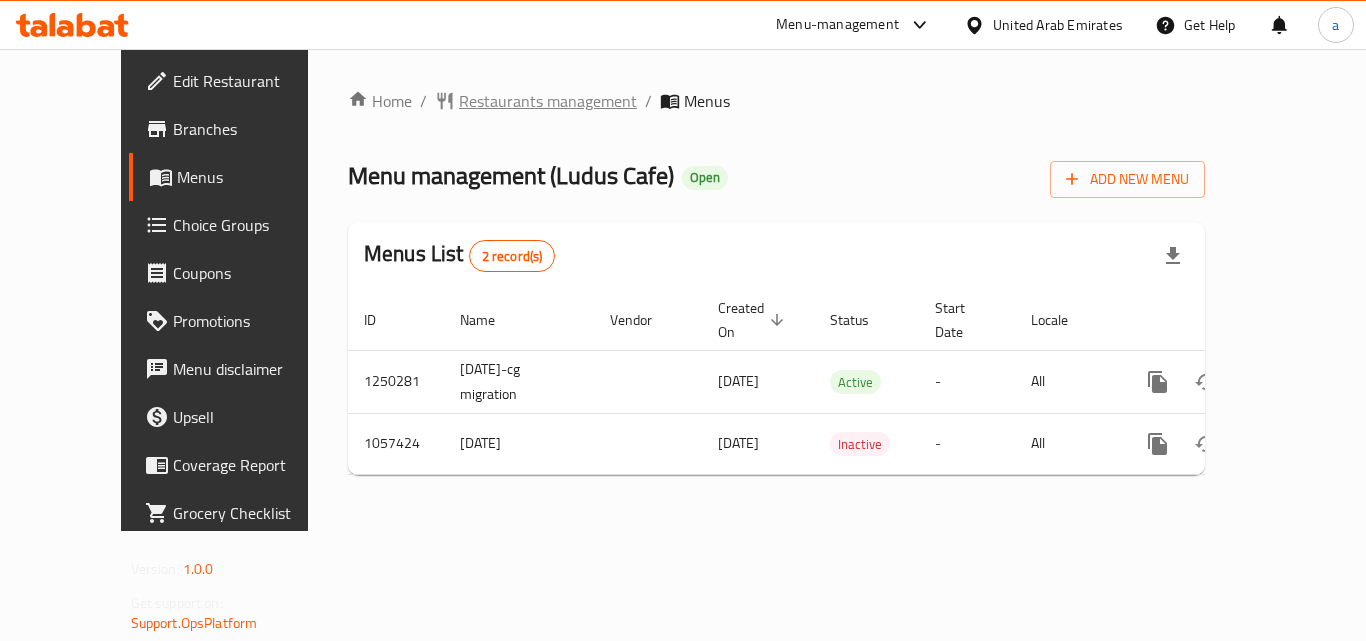 click on "Restaurants management" at bounding box center [548, 101] 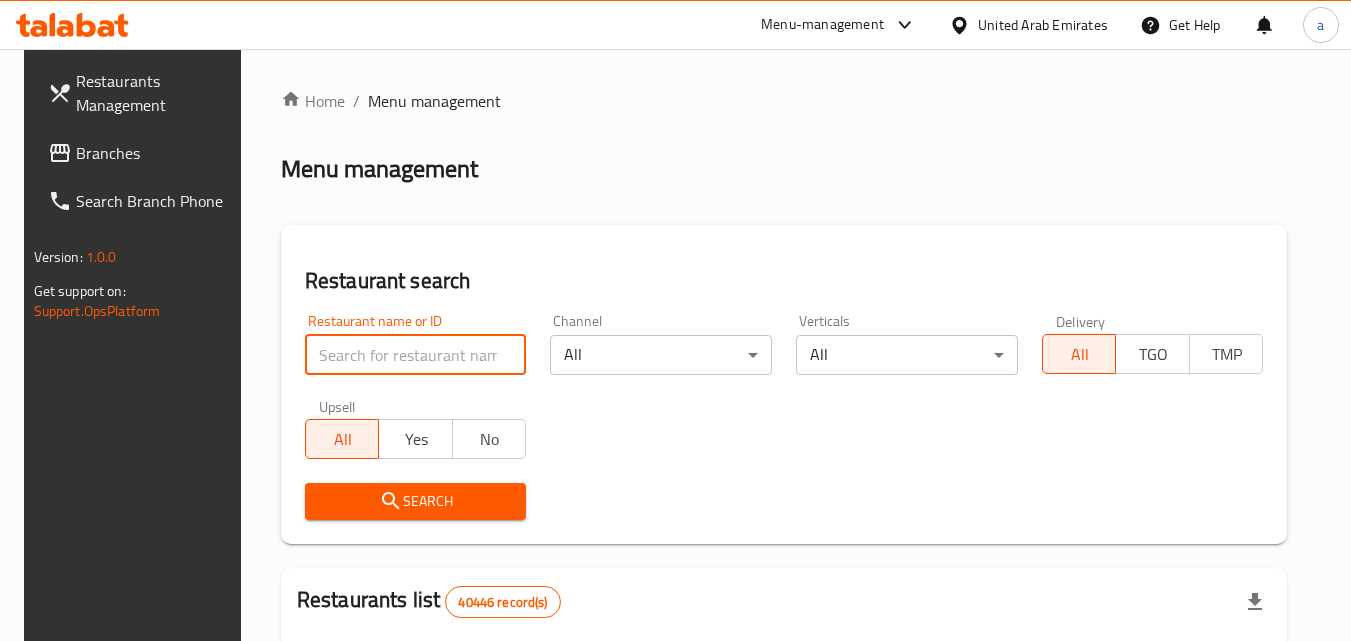 click at bounding box center (416, 355) 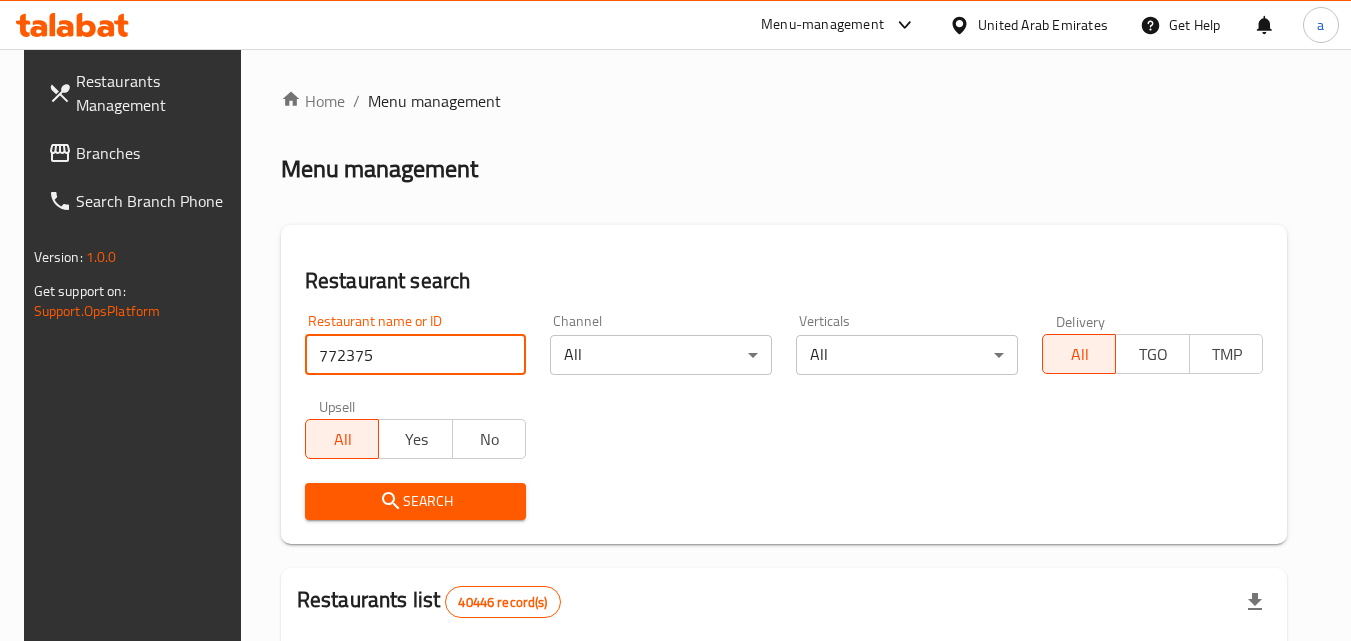 type on "772375" 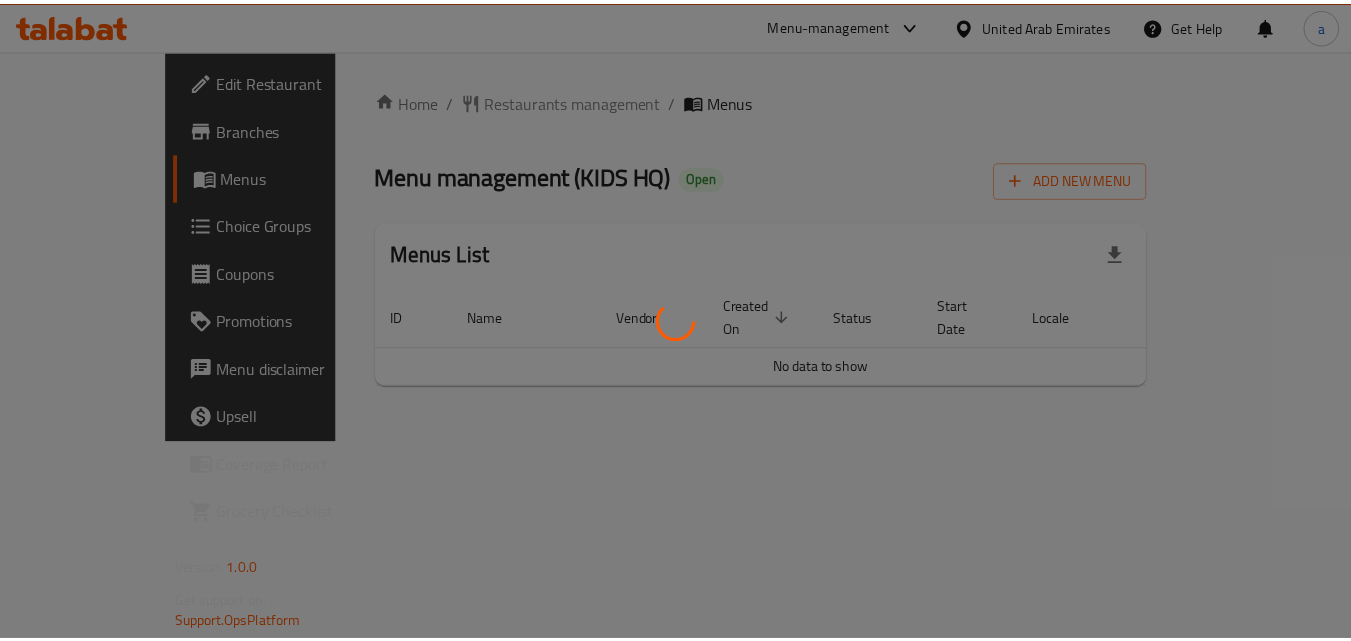 scroll, scrollTop: 0, scrollLeft: 0, axis: both 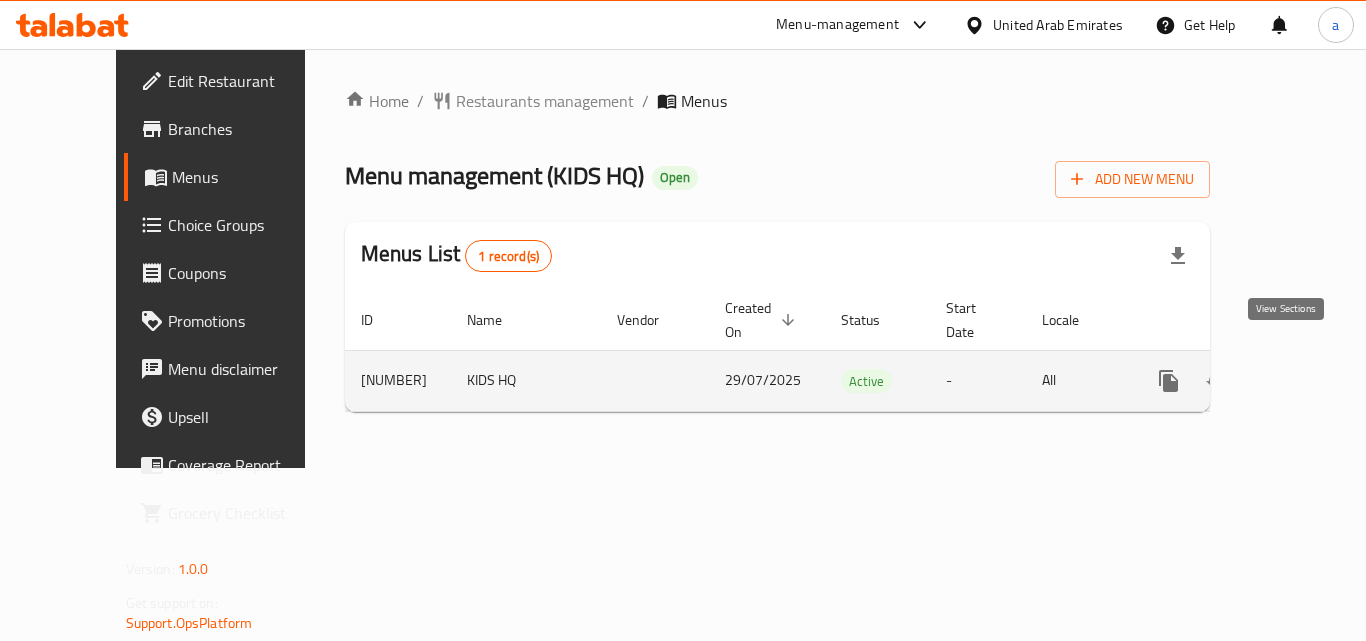 click at bounding box center (1313, 381) 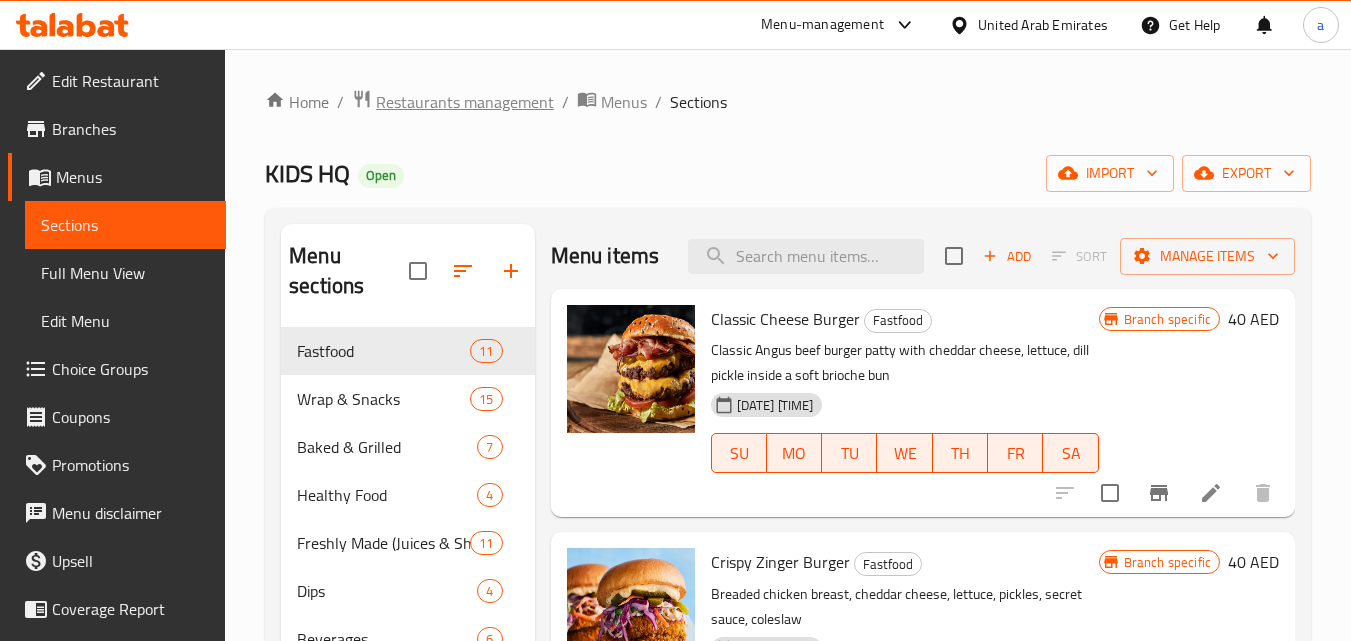 click on "Restaurants management" at bounding box center [465, 102] 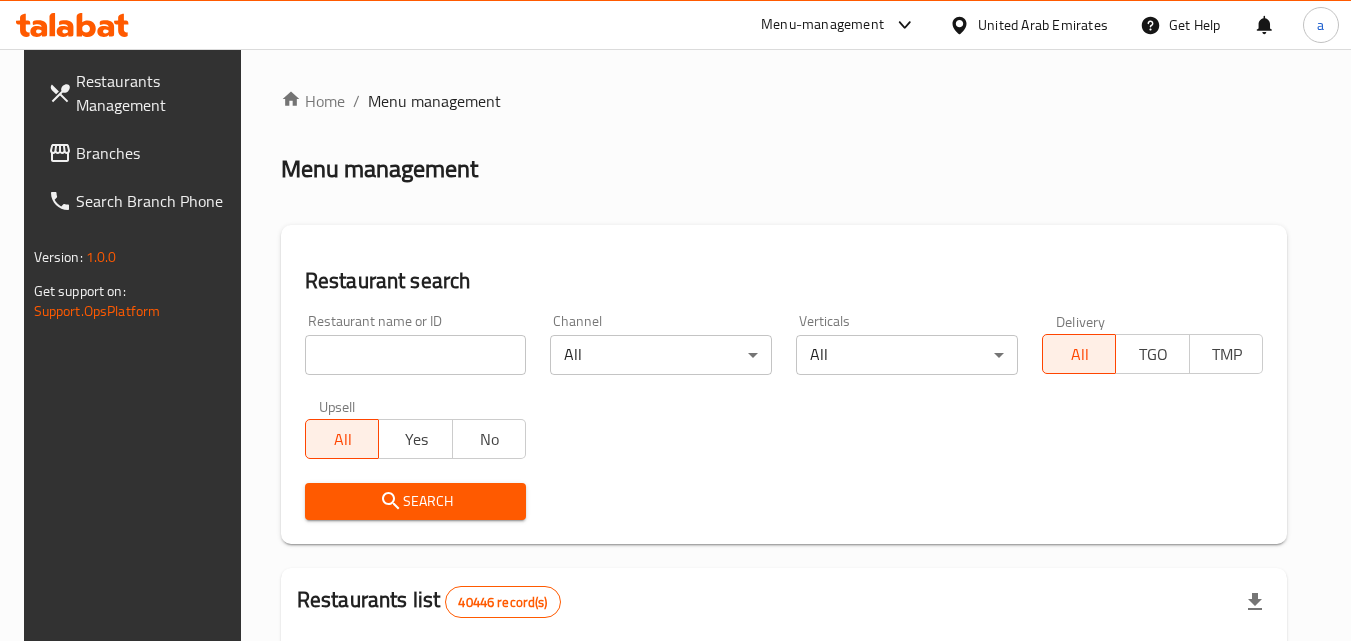 click at bounding box center [416, 355] 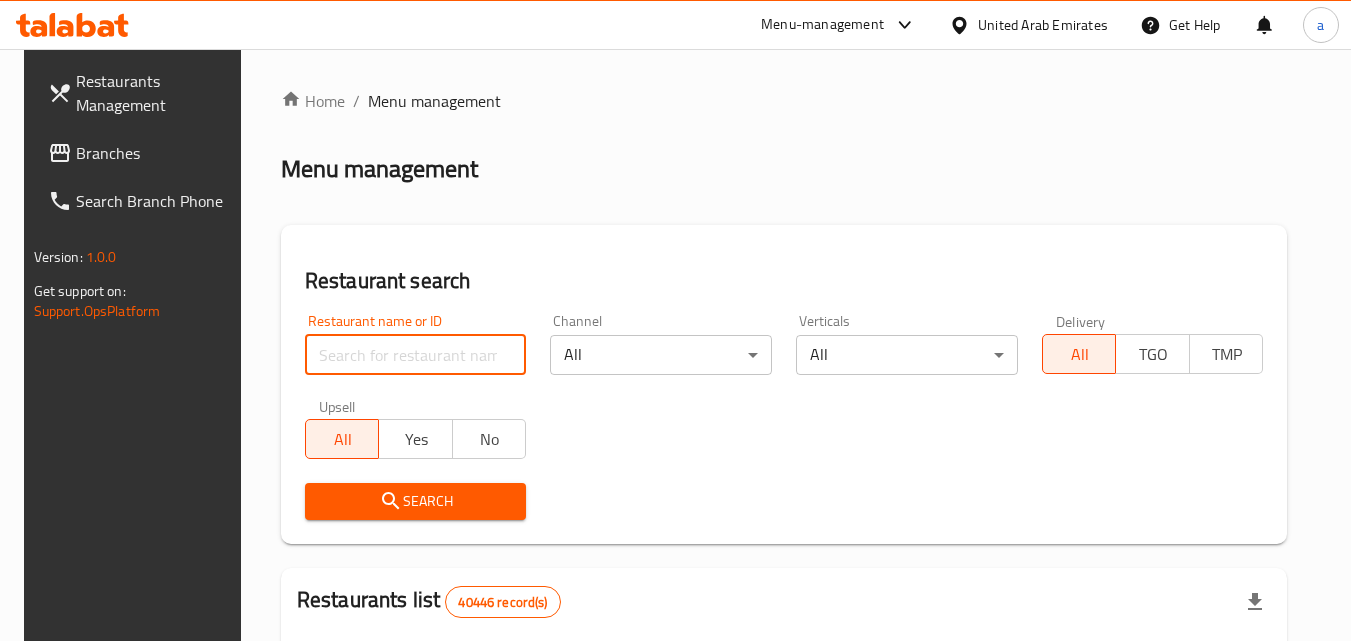 paste on "702822" 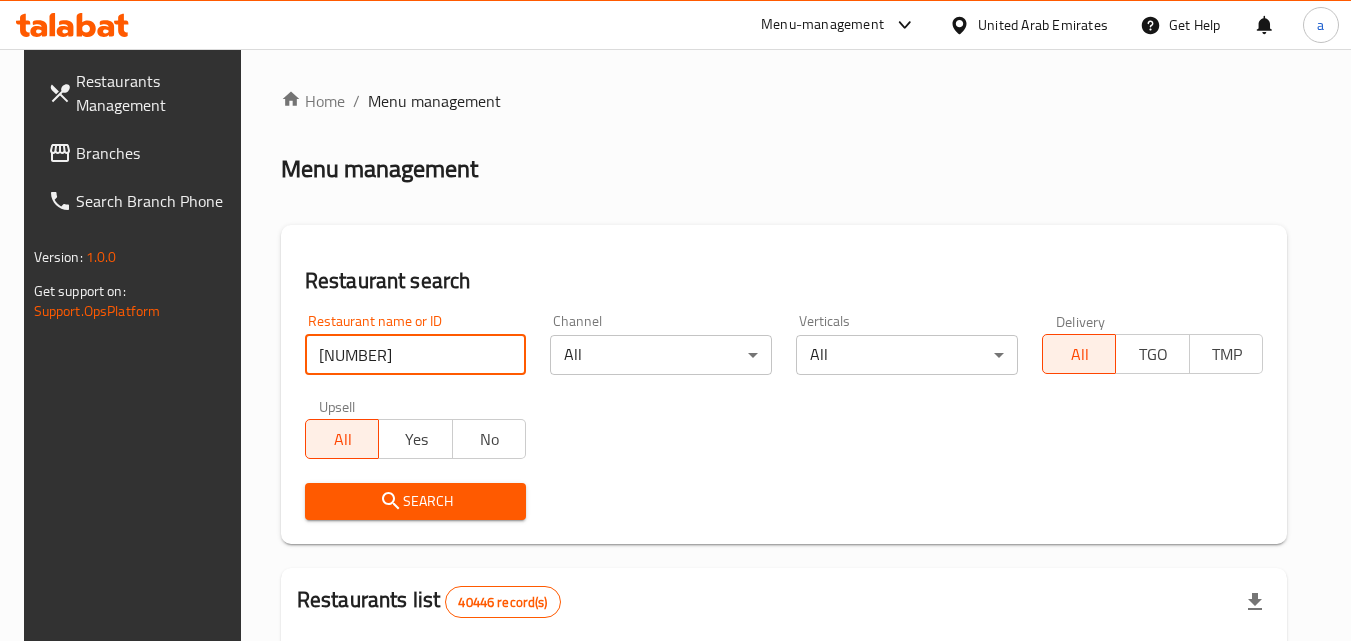 type on "702822" 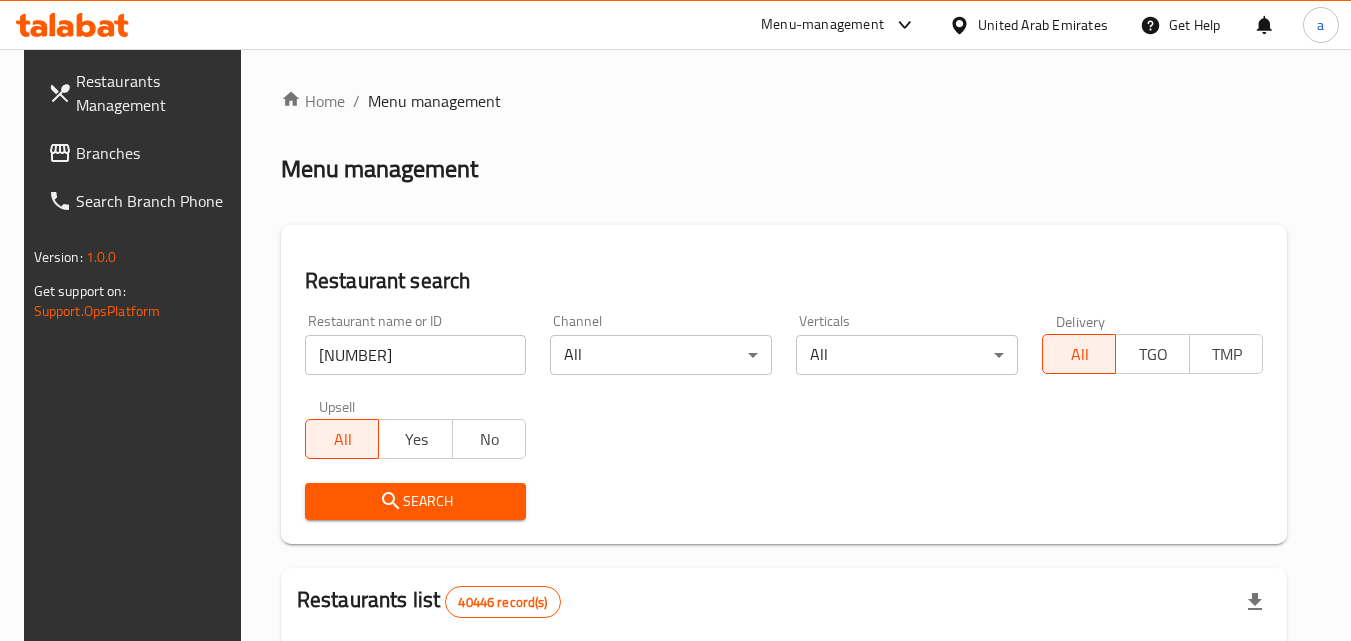 click on "Search" at bounding box center (416, 501) 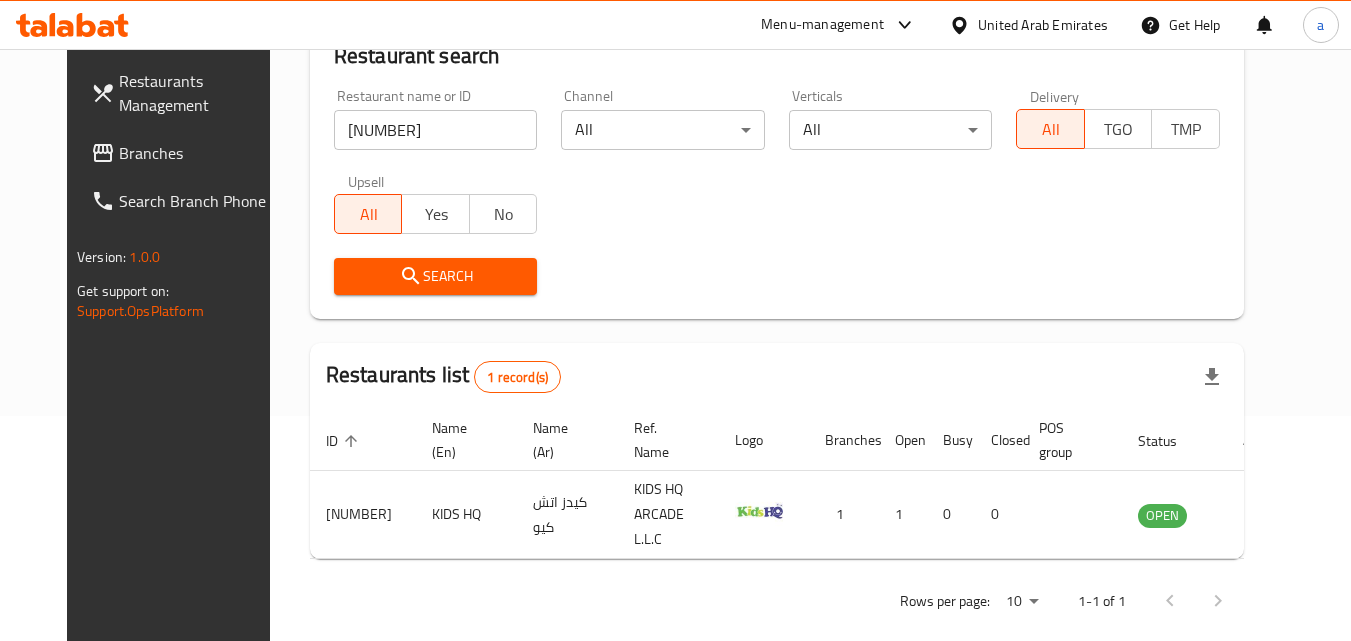 scroll, scrollTop: 234, scrollLeft: 0, axis: vertical 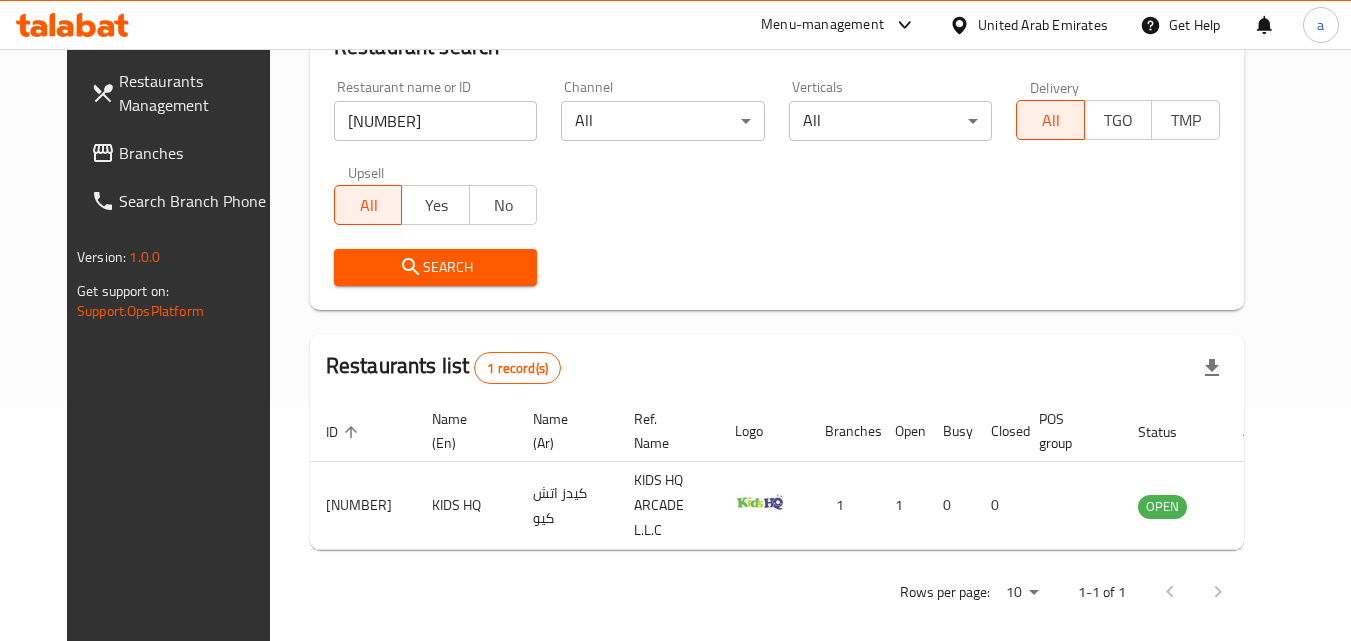 click on "Branches" at bounding box center (198, 153) 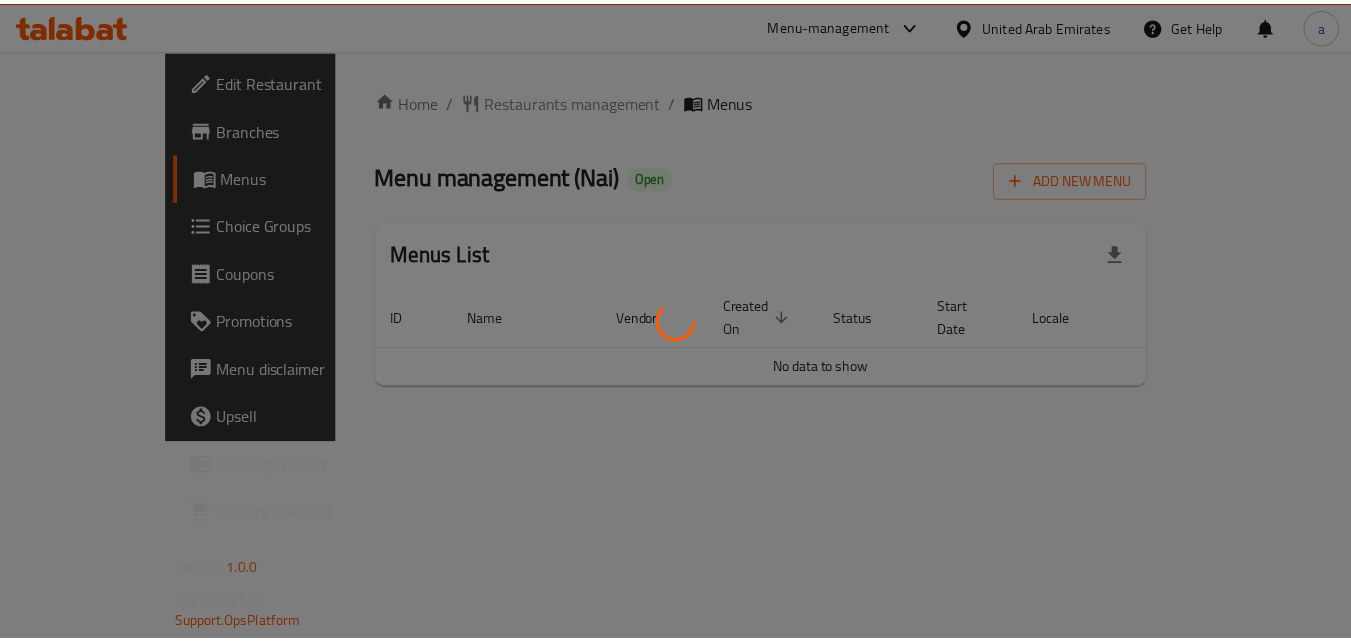 scroll, scrollTop: 0, scrollLeft: 0, axis: both 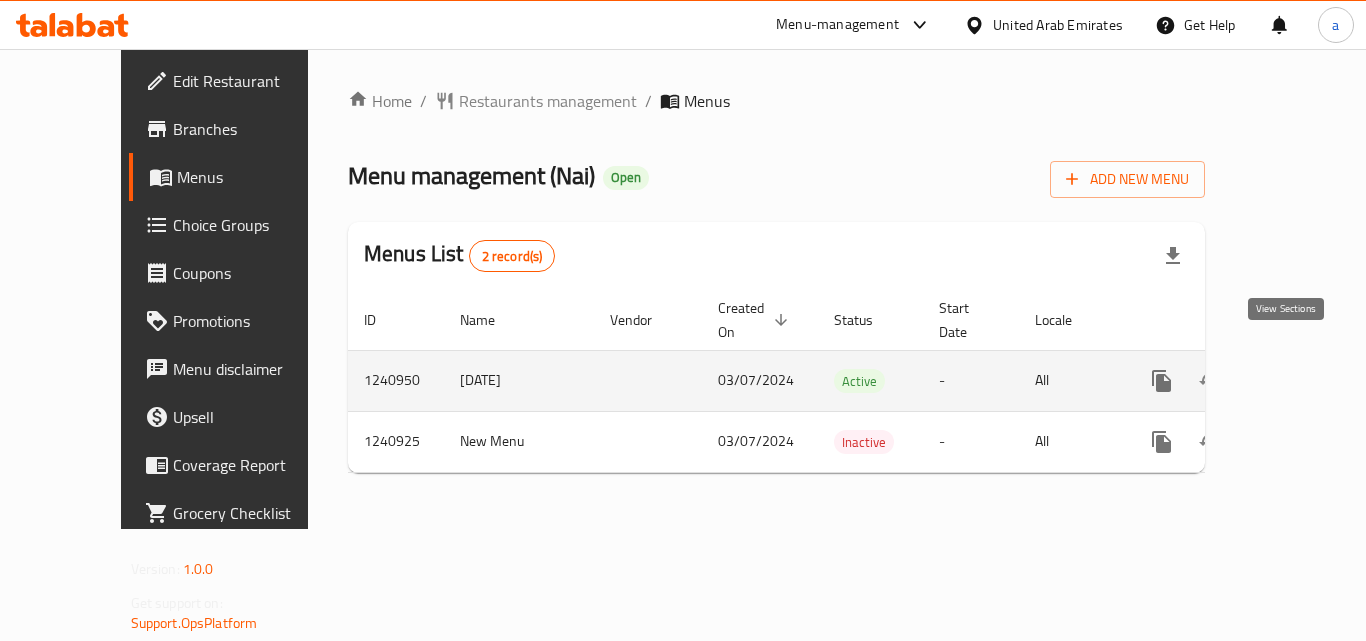 click at bounding box center (1306, 381) 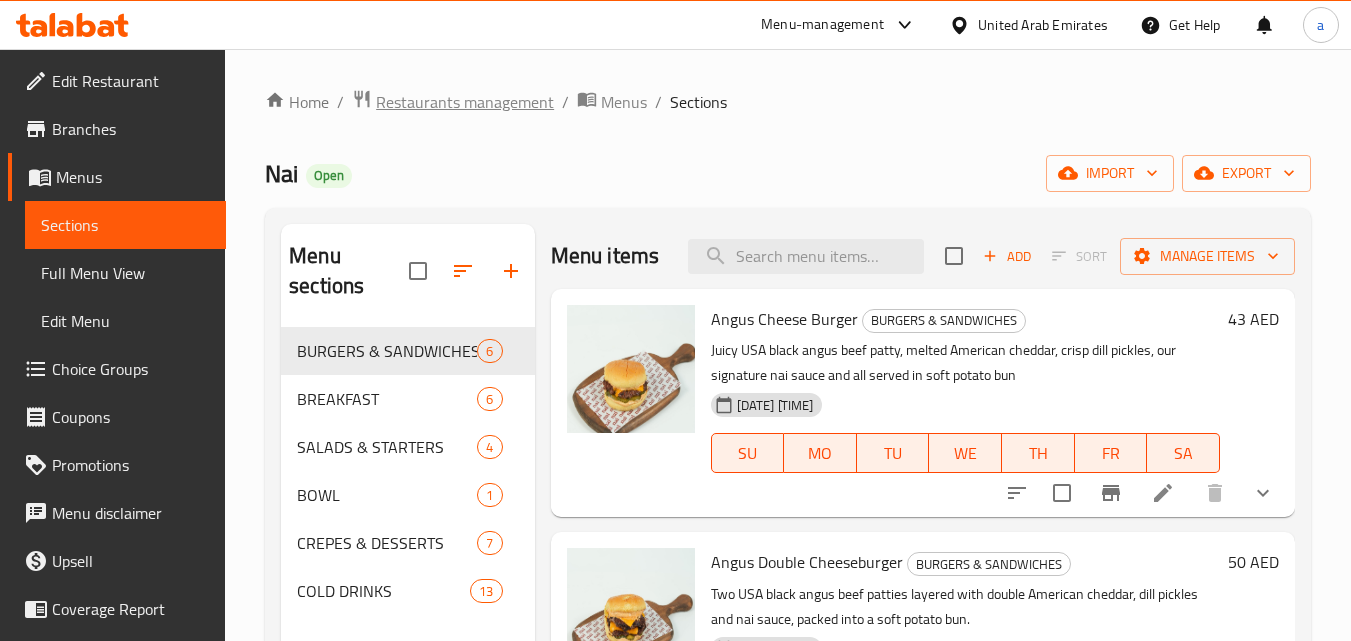 click on "Restaurants management" at bounding box center [465, 102] 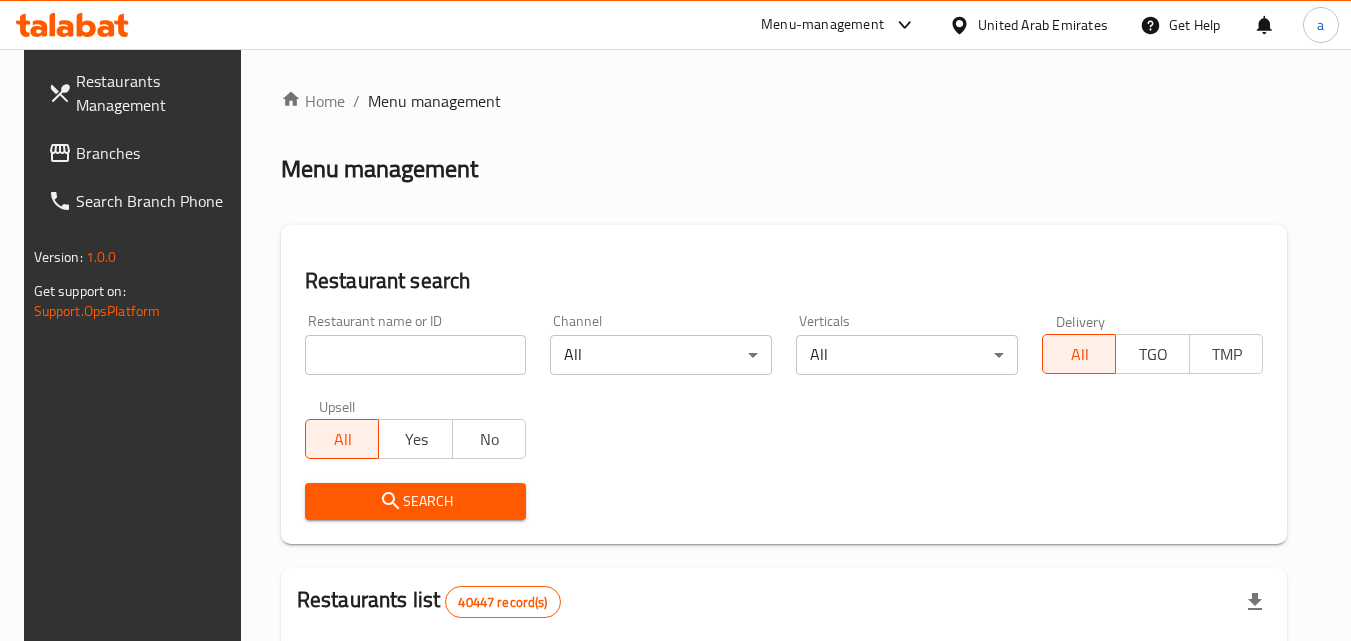 drag, startPoint x: 424, startPoint y: 338, endPoint x: 417, endPoint y: 349, distance: 13.038404 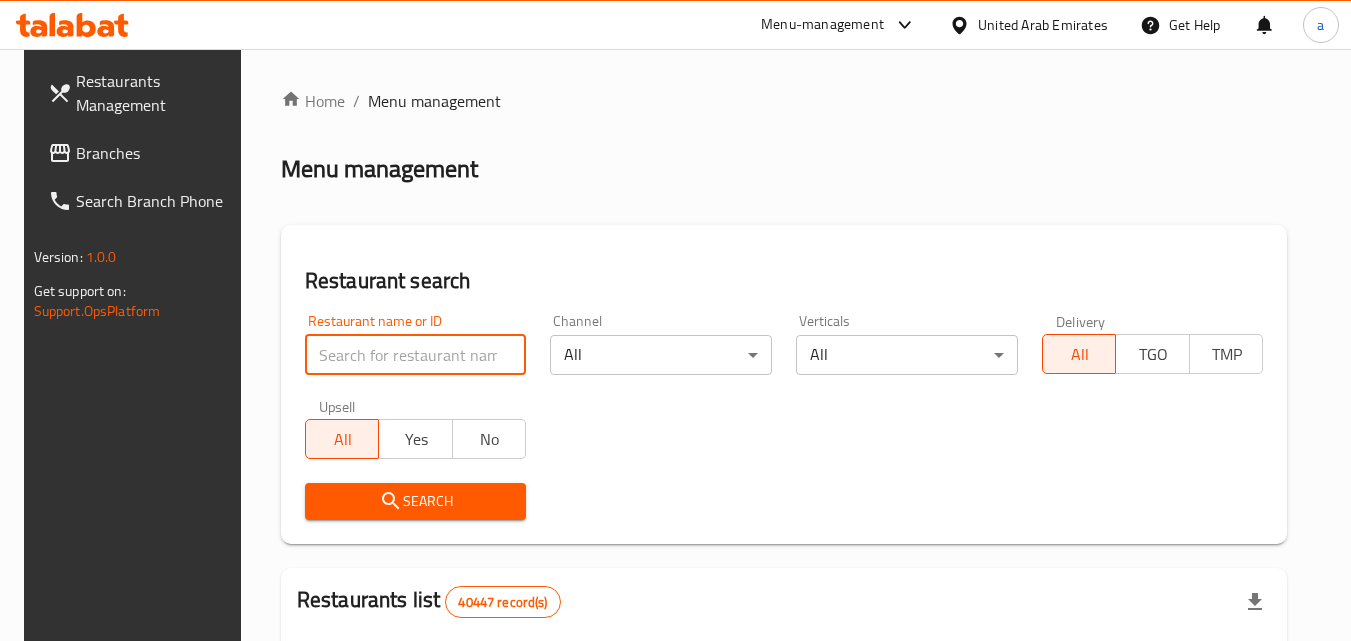 paste on "680508" 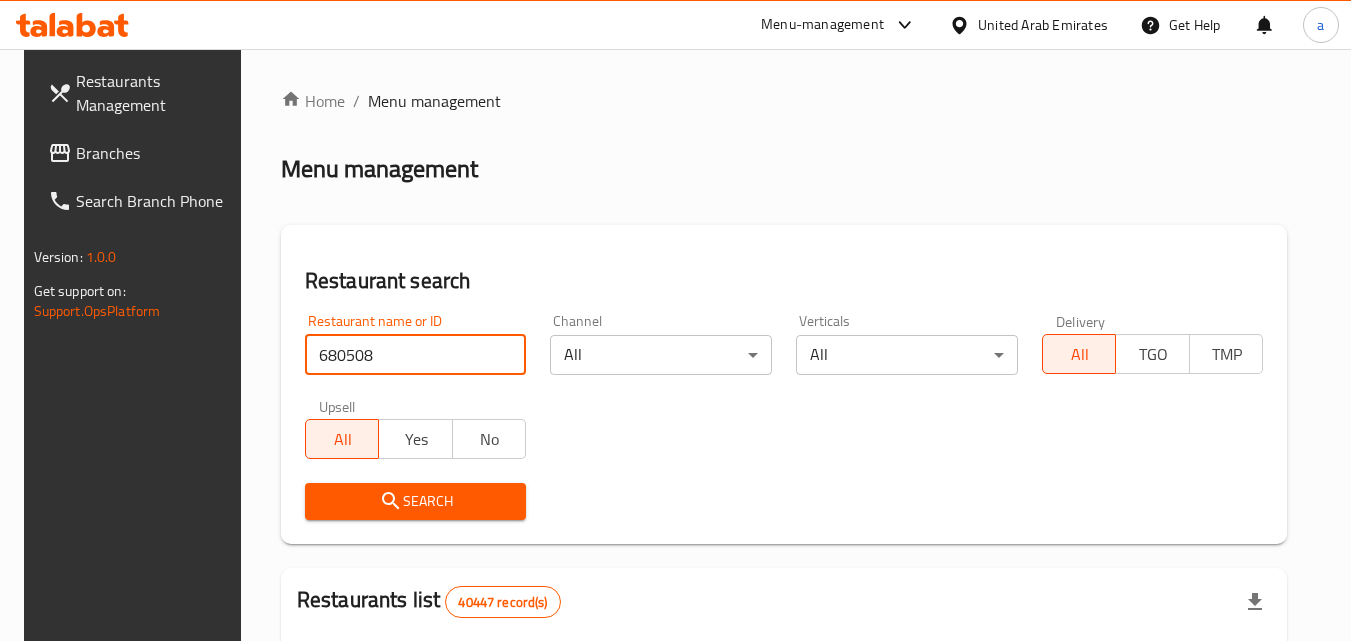 type on "680508" 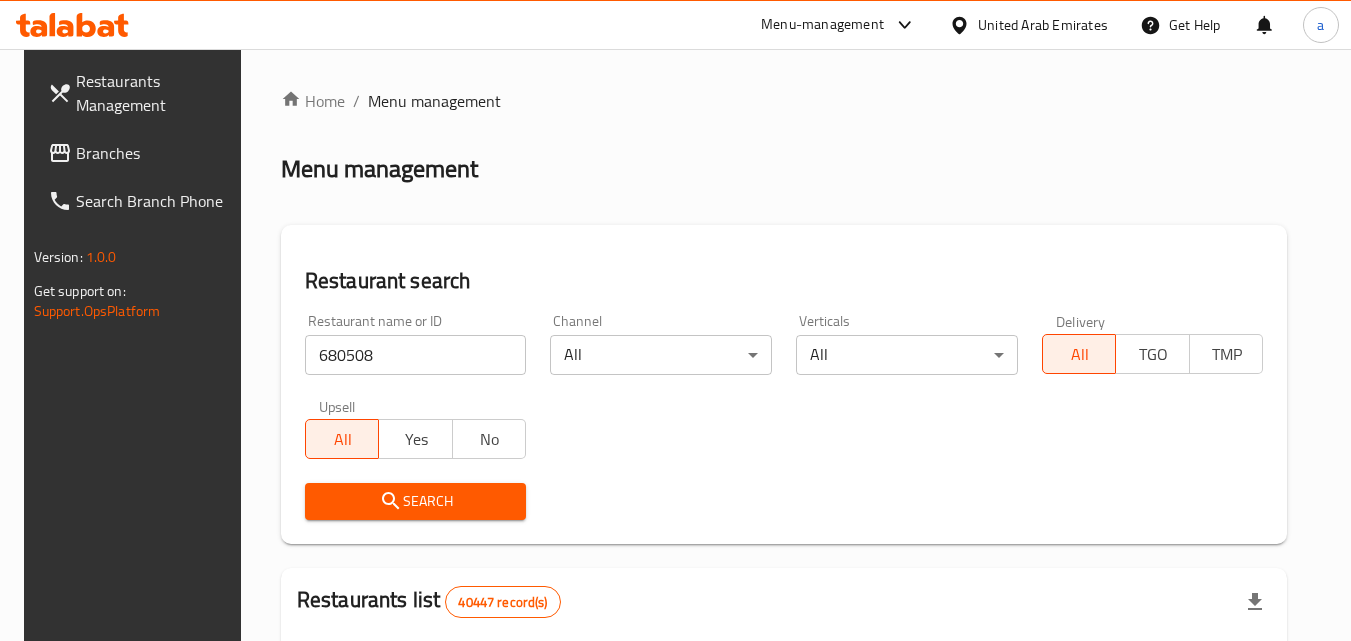 click on "Search" at bounding box center [416, 501] 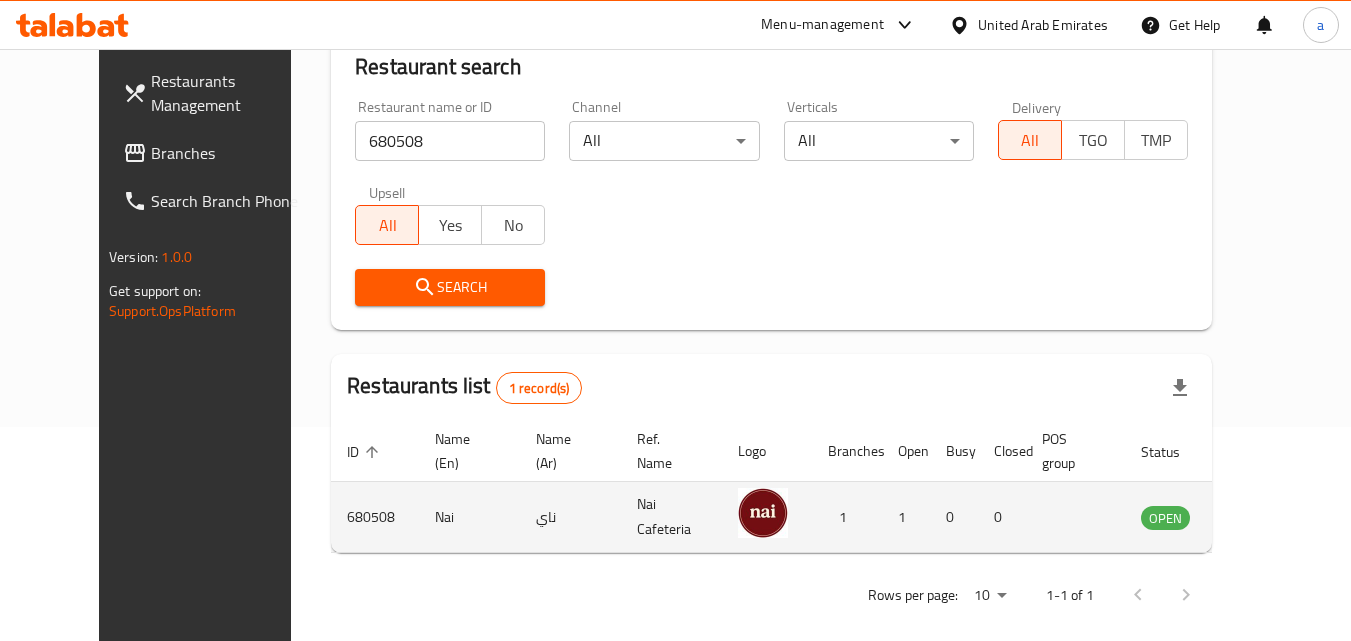 scroll, scrollTop: 234, scrollLeft: 0, axis: vertical 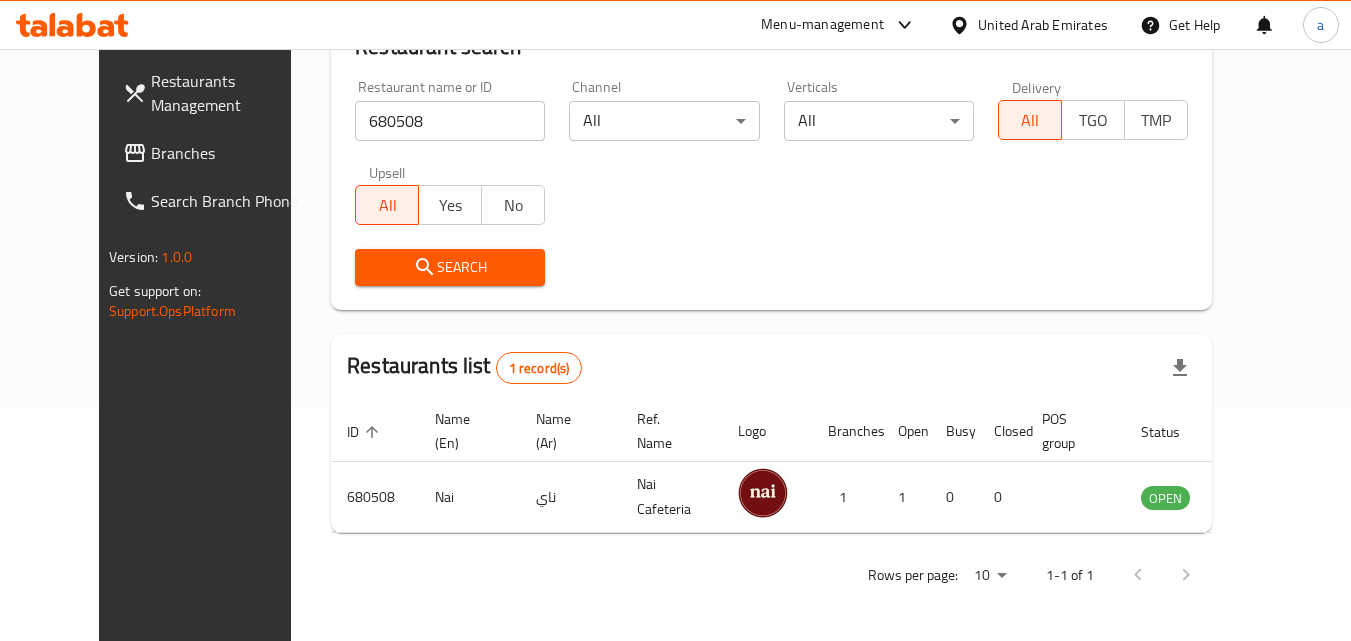 click on "Branches" at bounding box center [230, 153] 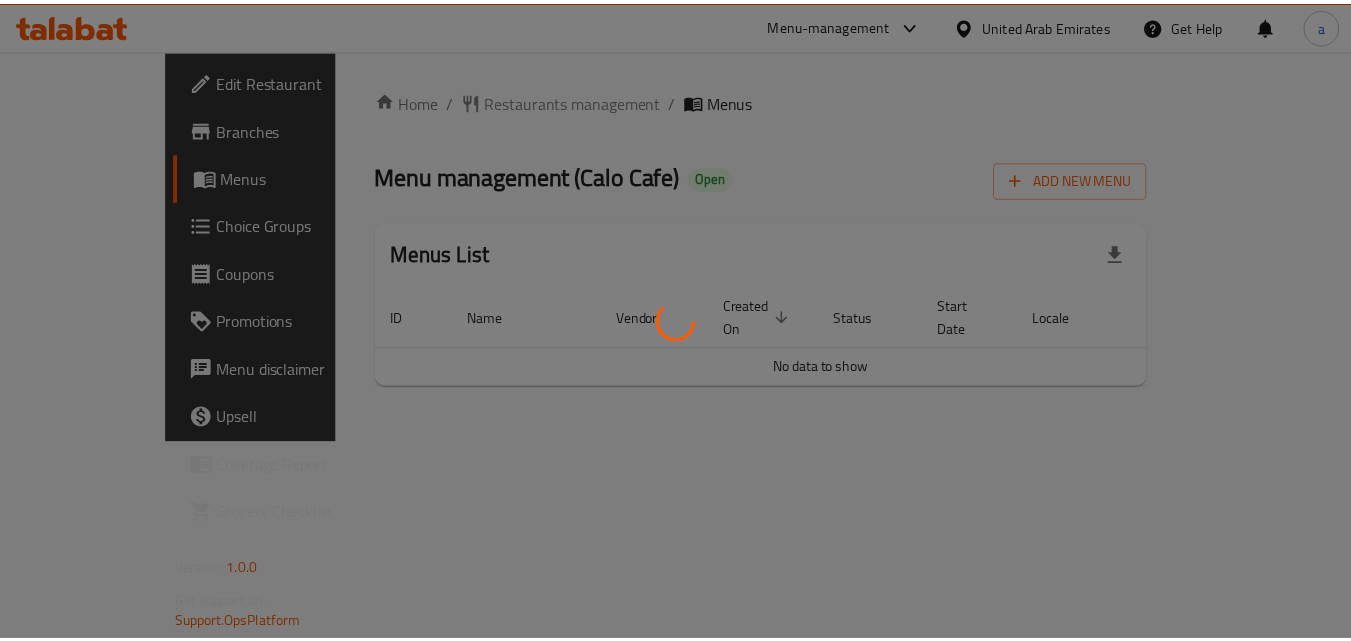 scroll, scrollTop: 0, scrollLeft: 0, axis: both 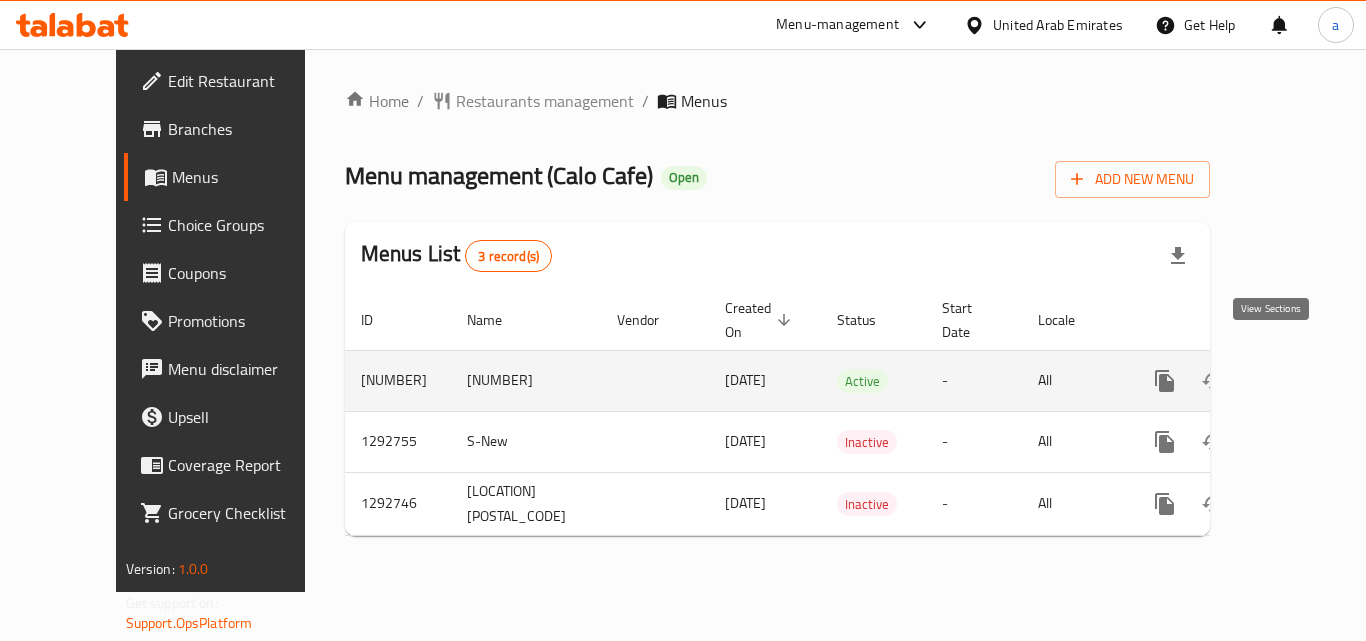 click at bounding box center [1309, 381] 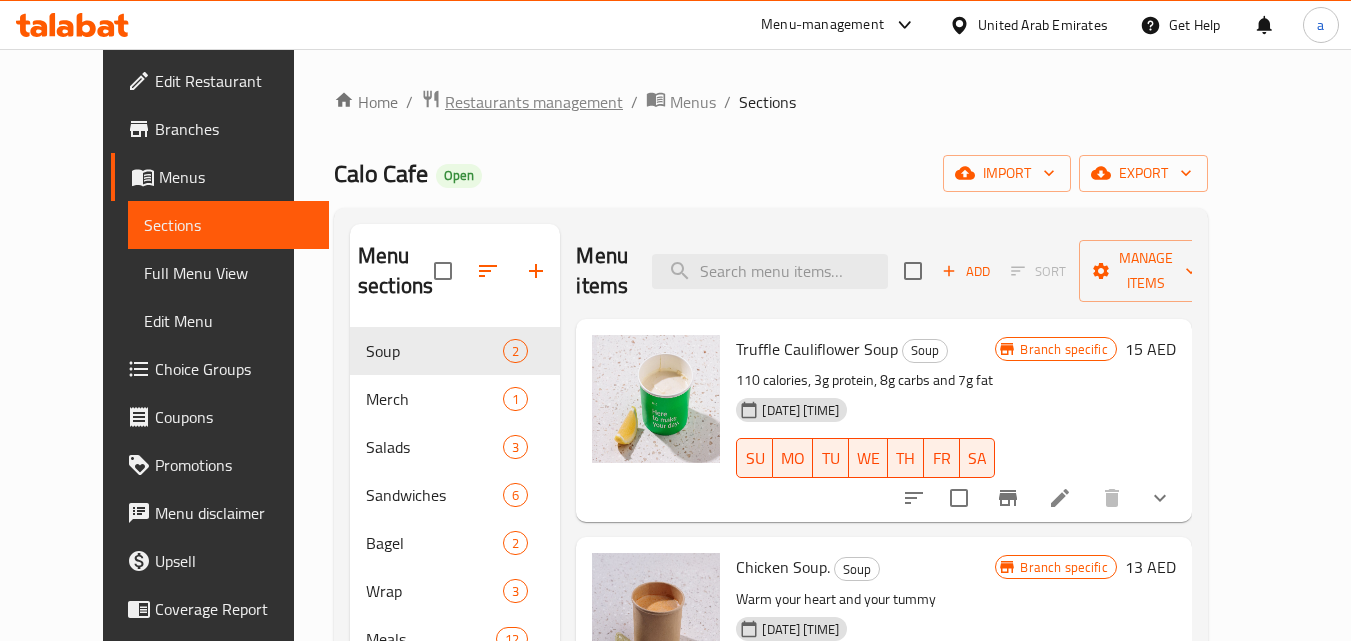 click on "Restaurants management" at bounding box center (534, 102) 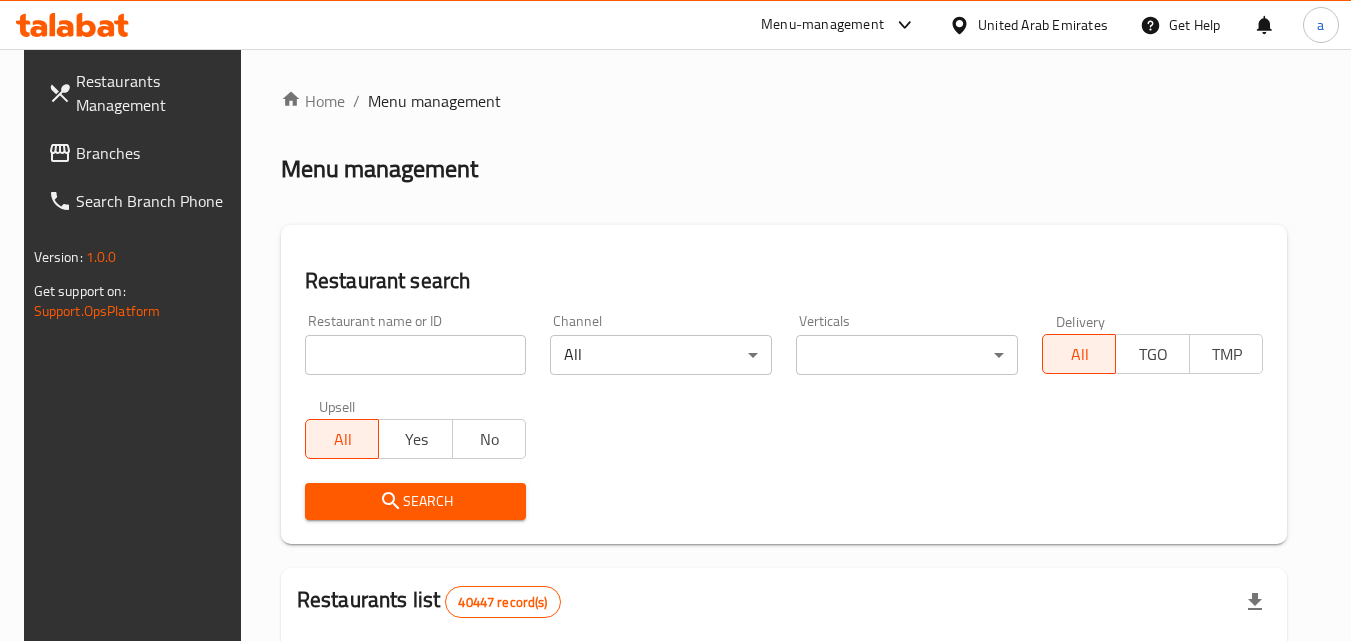 click on "Restaurant name or ID Restaurant name or ID" at bounding box center [416, 344] 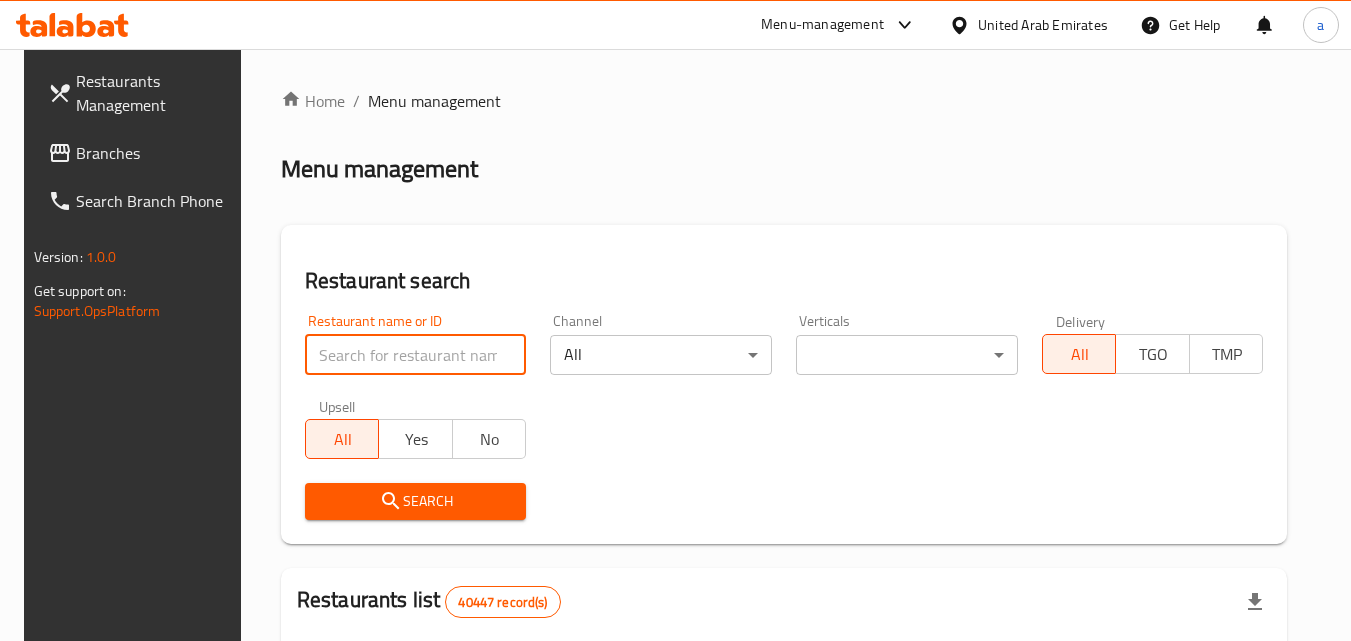 click at bounding box center [416, 355] 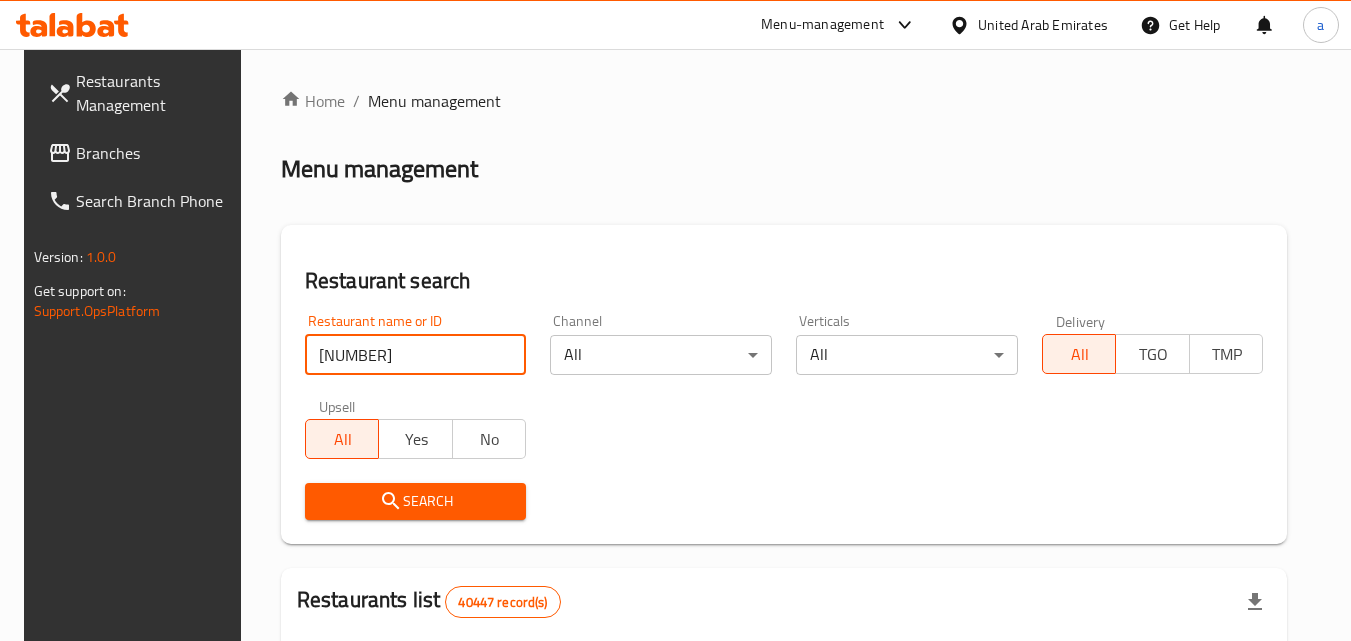 type on "699211" 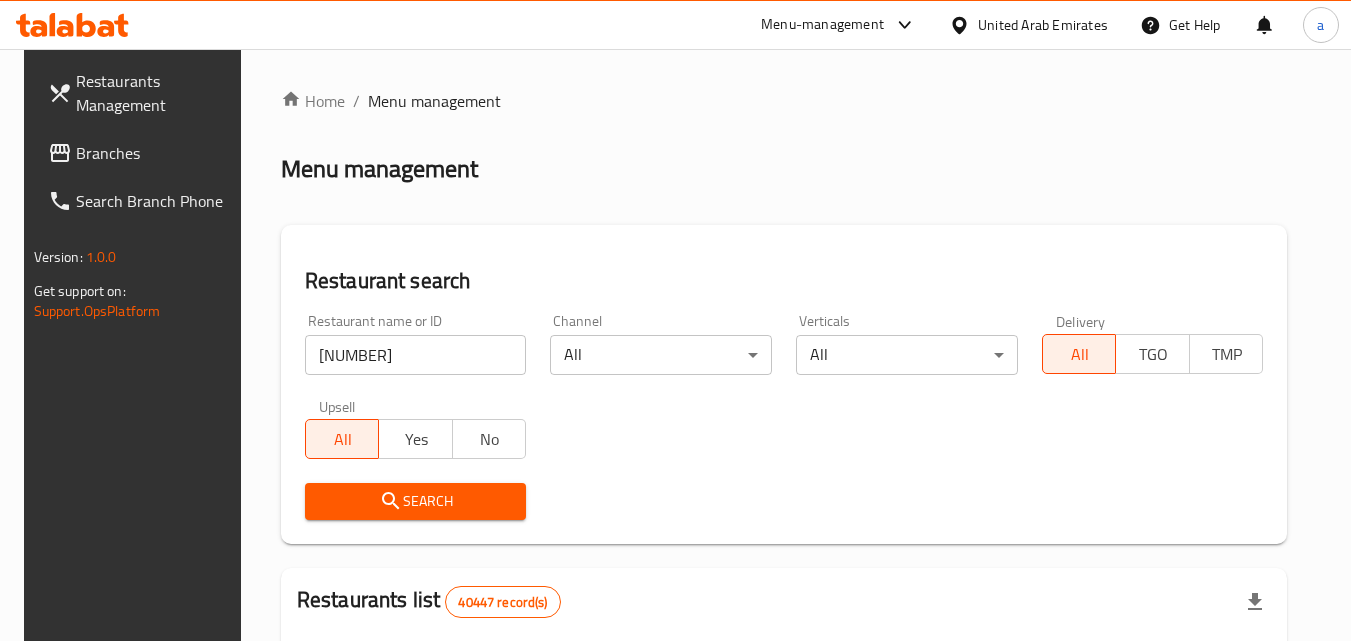 click on "Search" at bounding box center (416, 501) 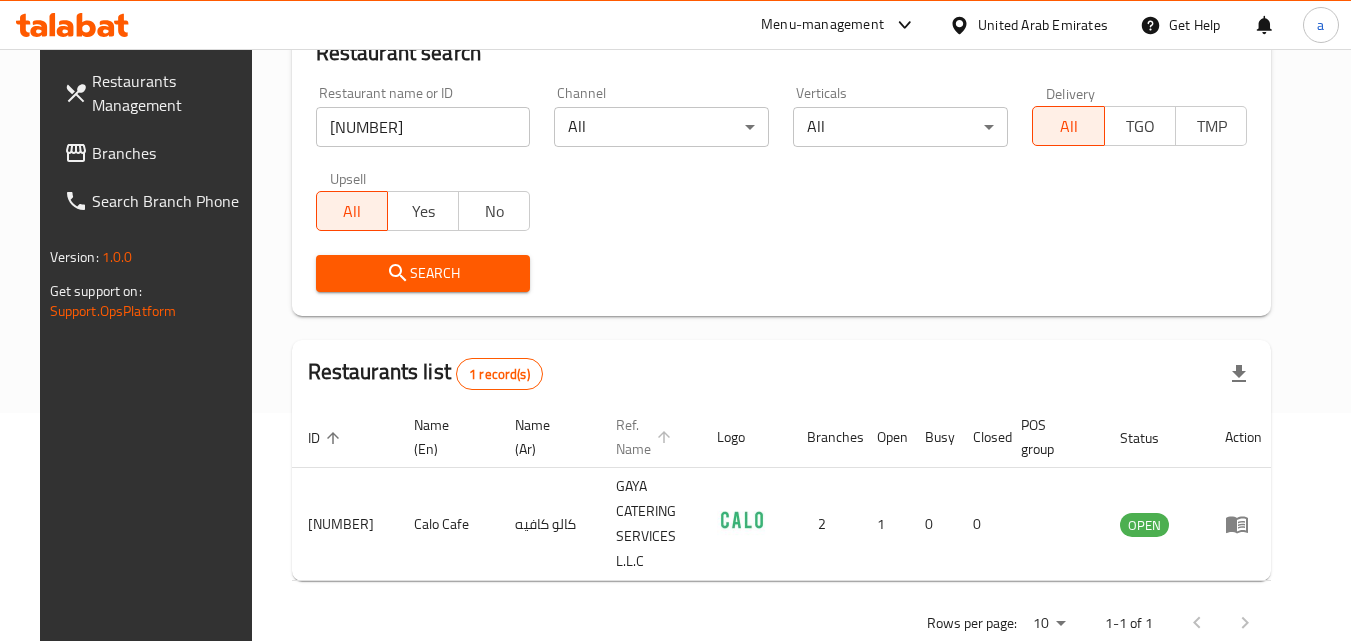 scroll, scrollTop: 234, scrollLeft: 0, axis: vertical 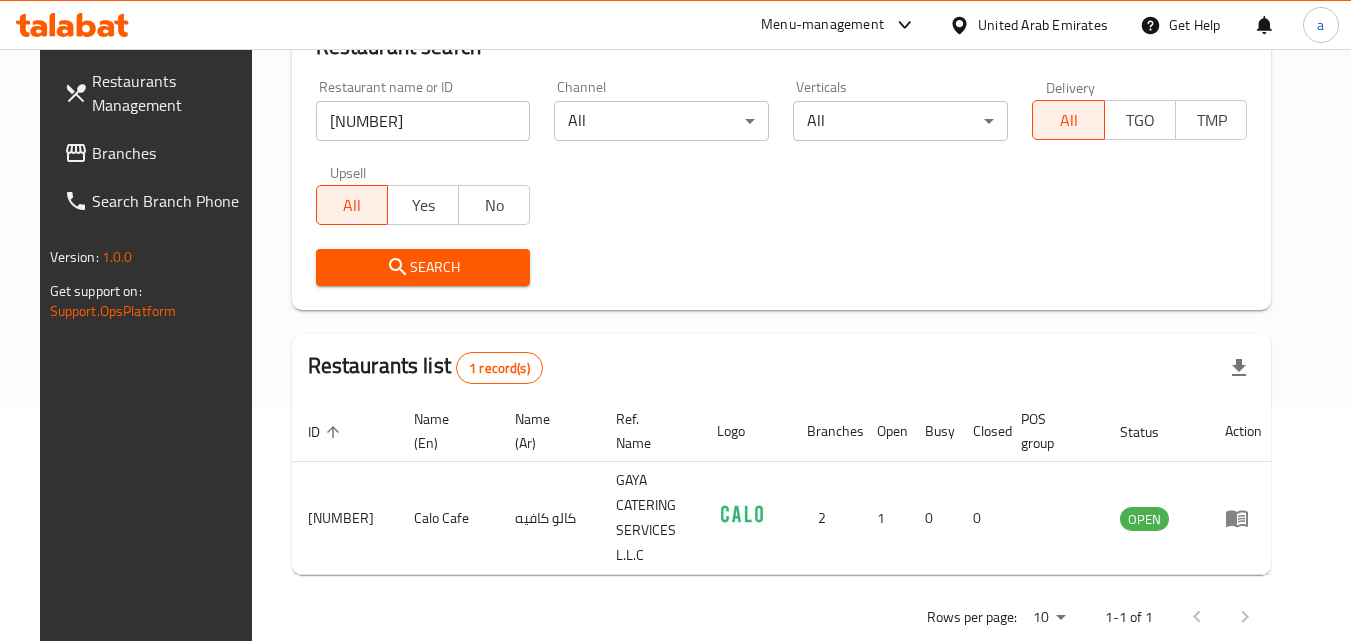 click on "Branches" at bounding box center (171, 153) 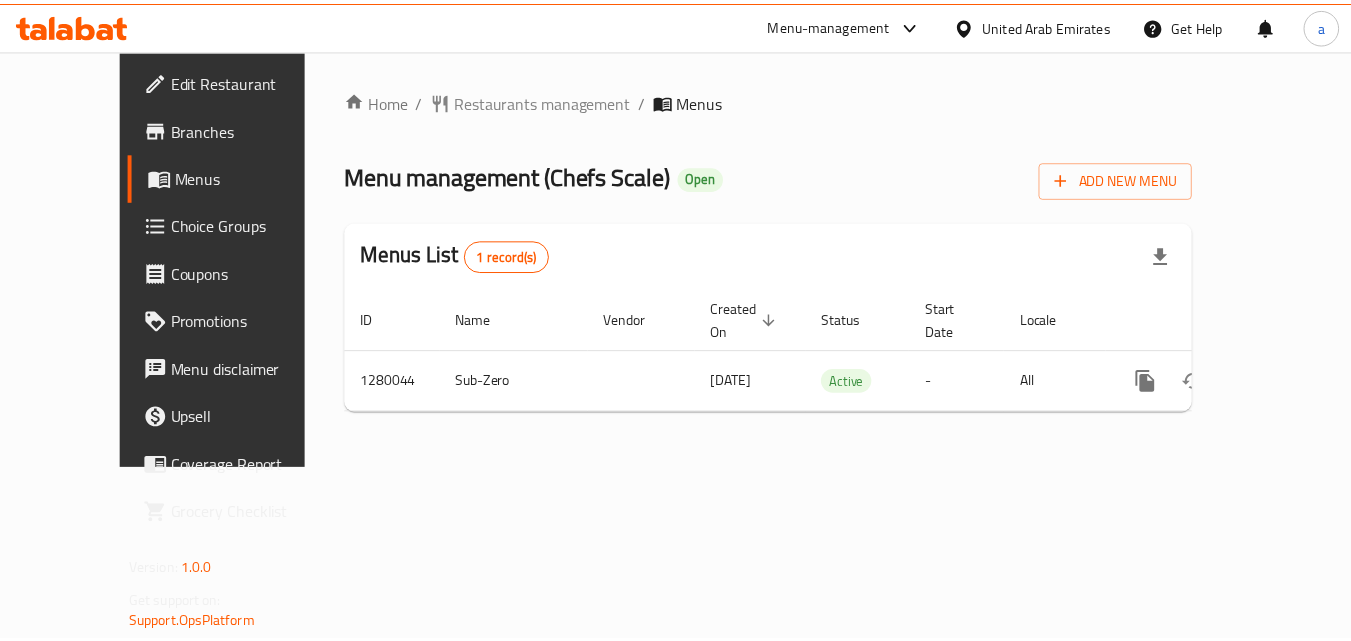 scroll, scrollTop: 0, scrollLeft: 0, axis: both 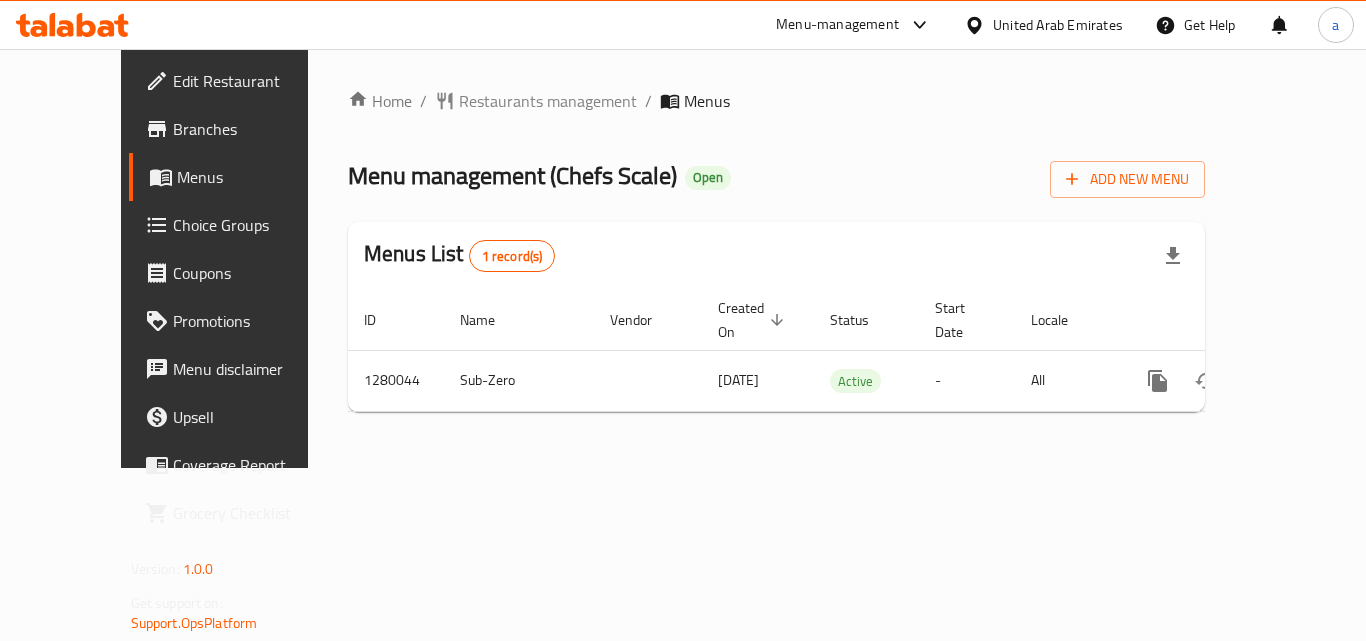 click on "Home / Restaurants management / Menus Menu management ( Chefs Scale )  Open Add New Menu Menus List   1 record(s) ID Name Vendor Created On sorted descending Status Start Date Locale Actions 1280044 Sub-Zero 13/03/2025 Active - All" at bounding box center (776, 258) 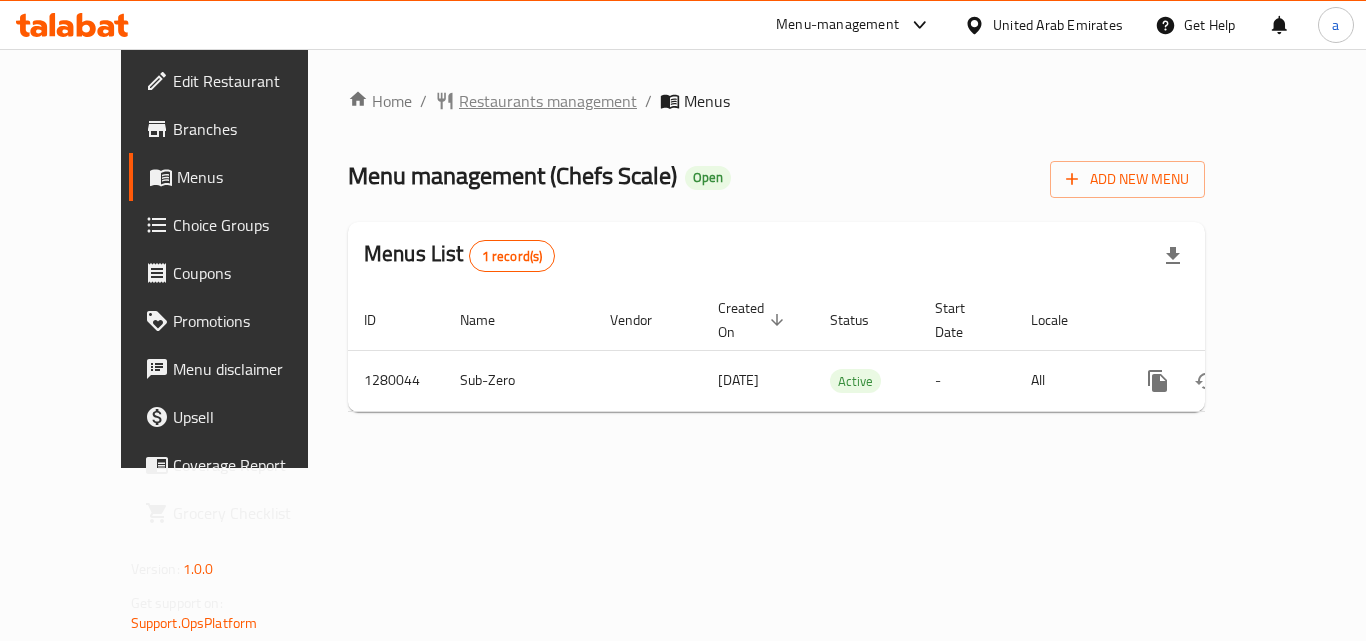 click on "Restaurants management" at bounding box center [548, 101] 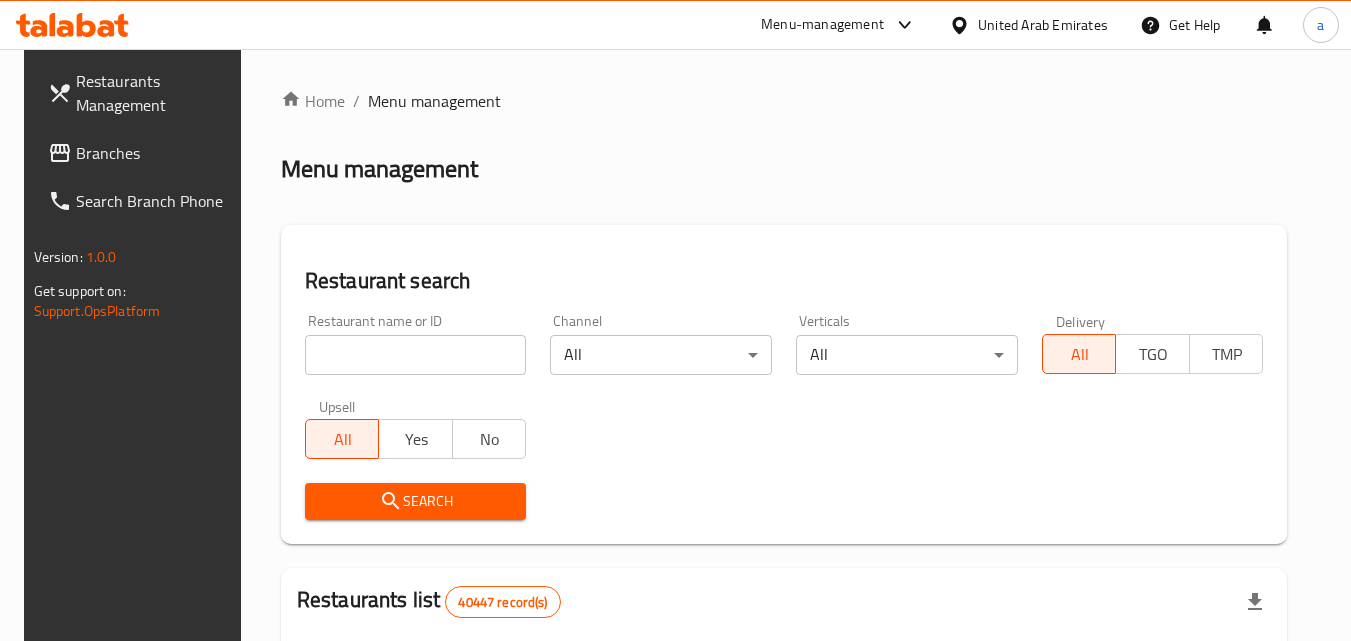 click on "Branches" at bounding box center [155, 153] 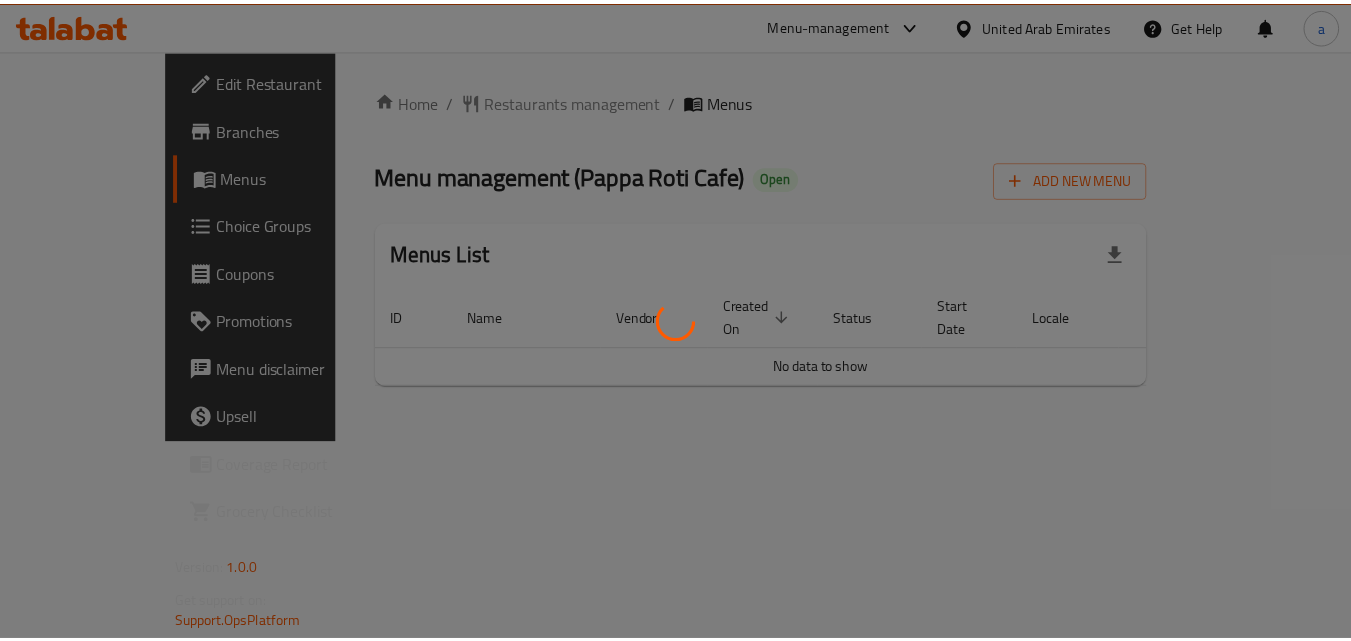 scroll, scrollTop: 0, scrollLeft: 0, axis: both 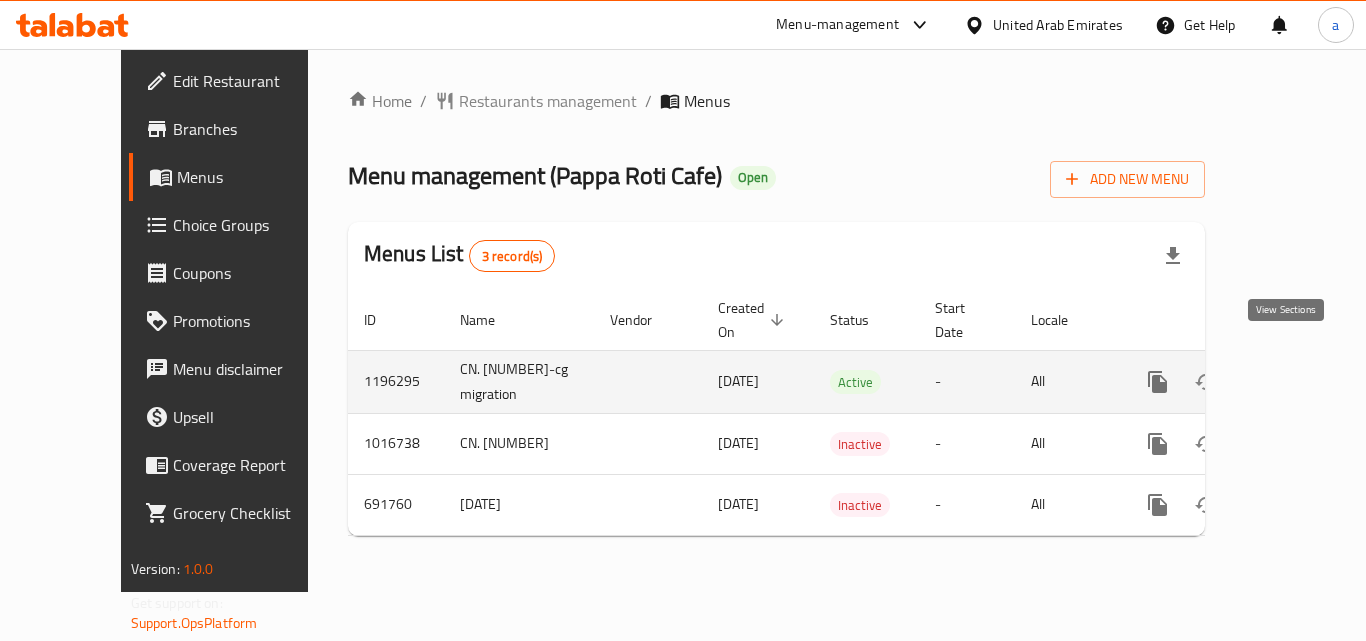 click 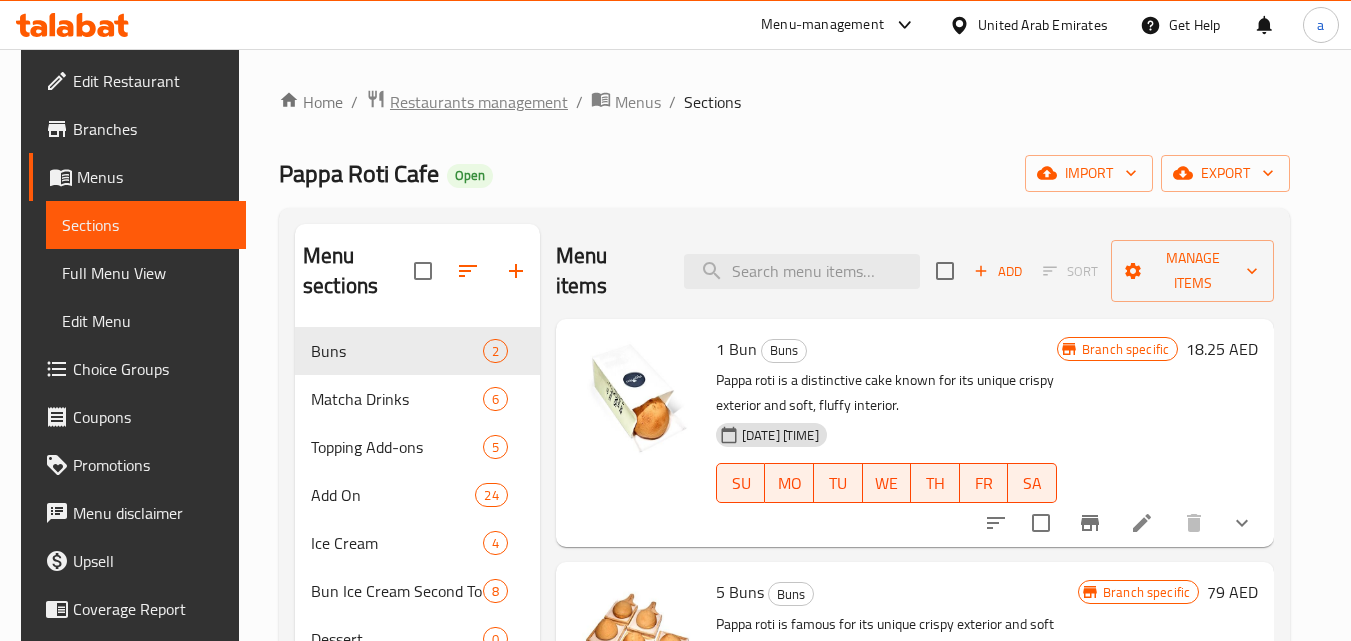 click on "Restaurants management" at bounding box center [479, 102] 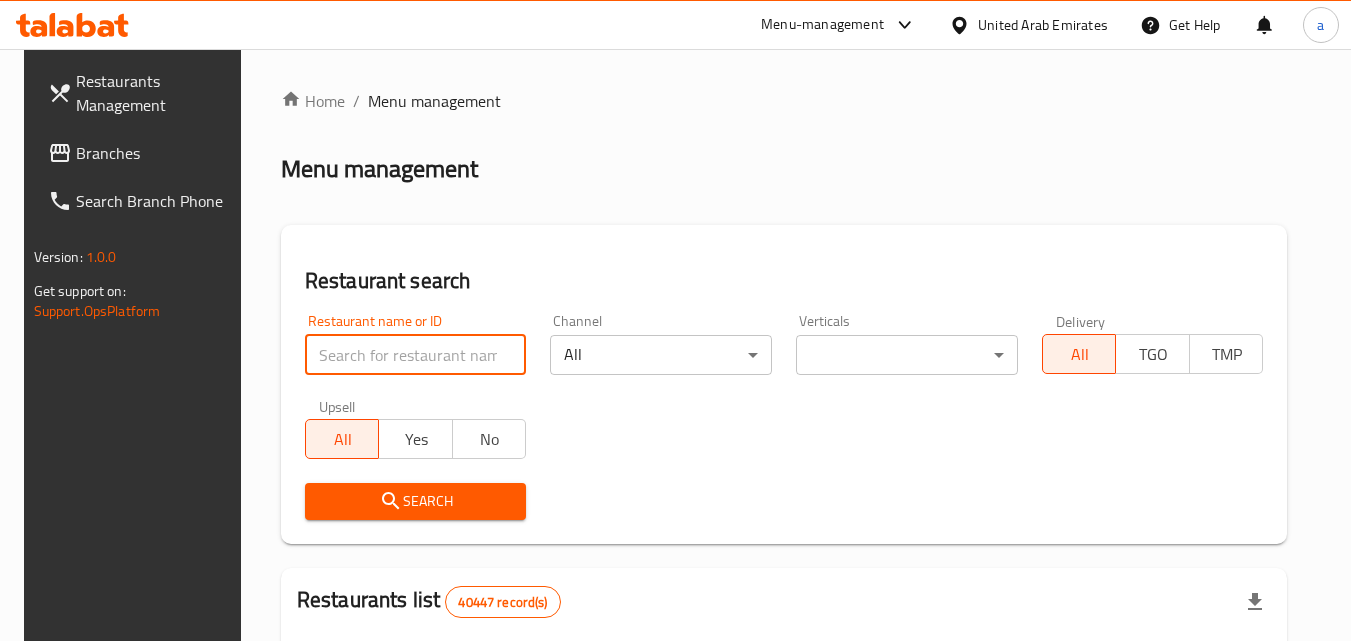 click at bounding box center (416, 355) 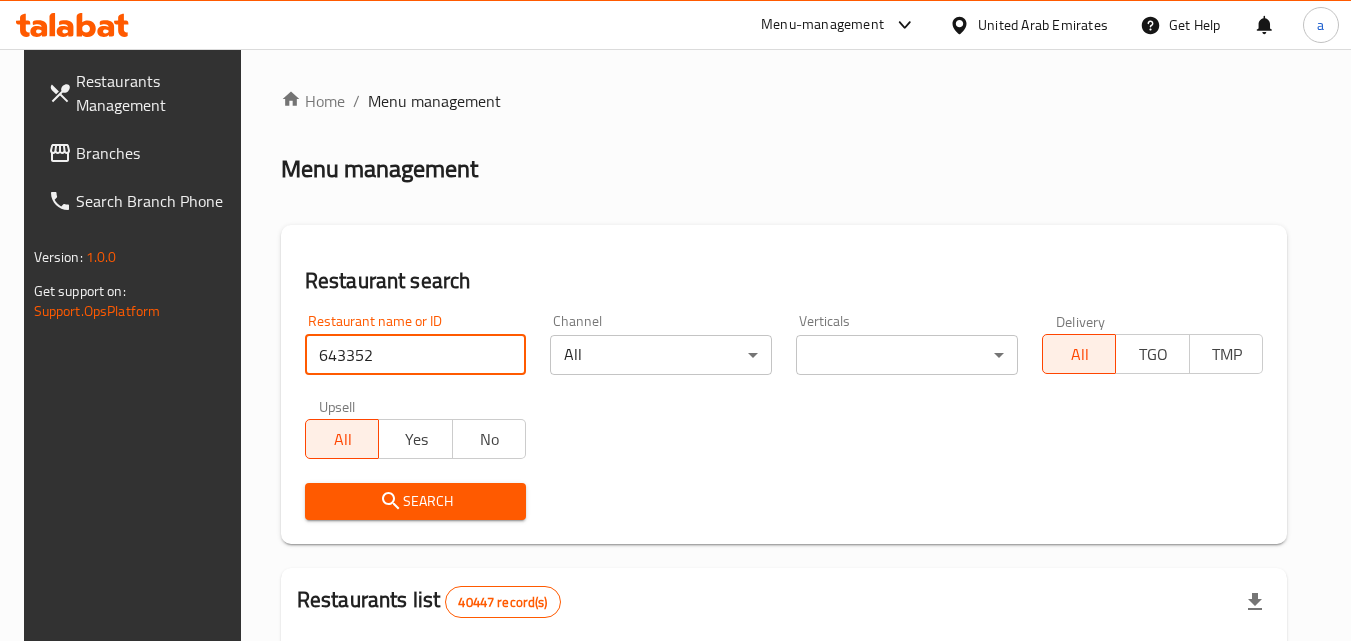 type on "643352" 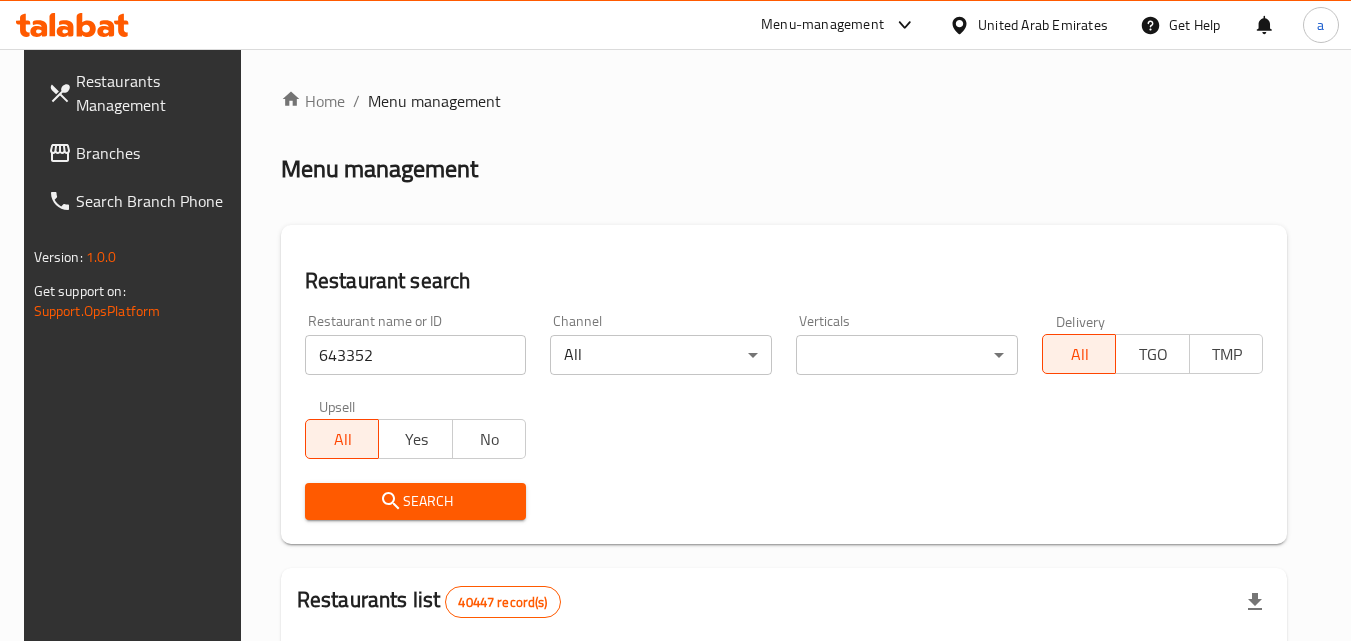 click 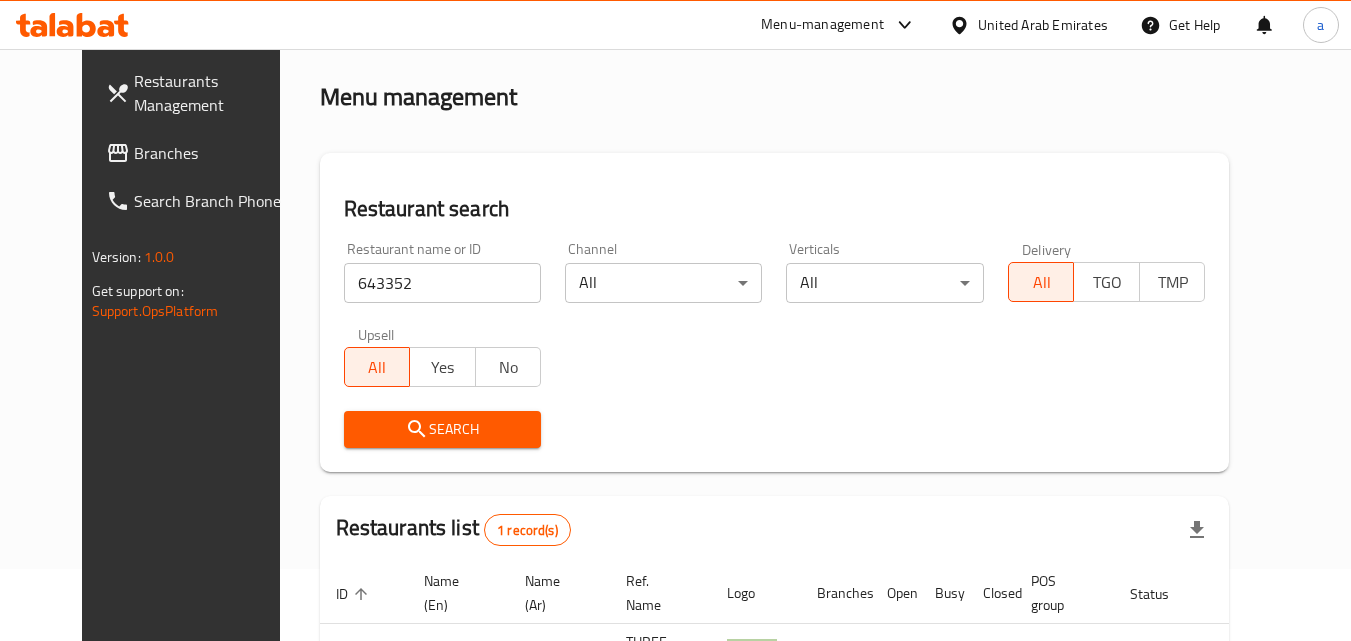 scroll, scrollTop: 234, scrollLeft: 0, axis: vertical 